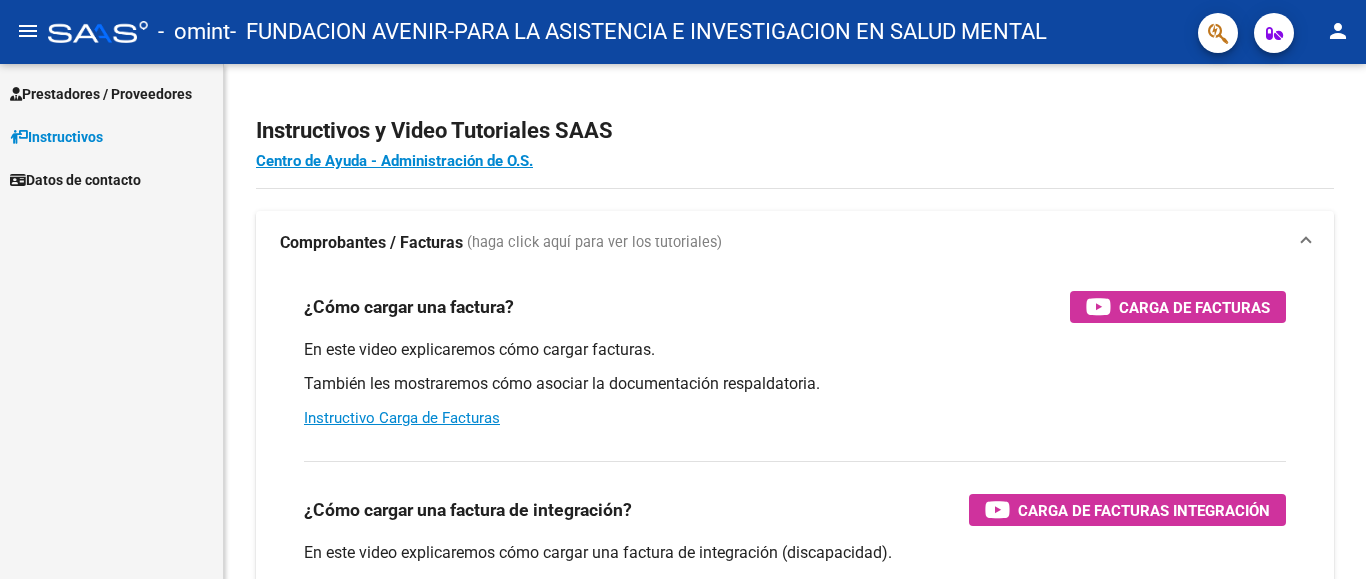 scroll, scrollTop: 0, scrollLeft: 0, axis: both 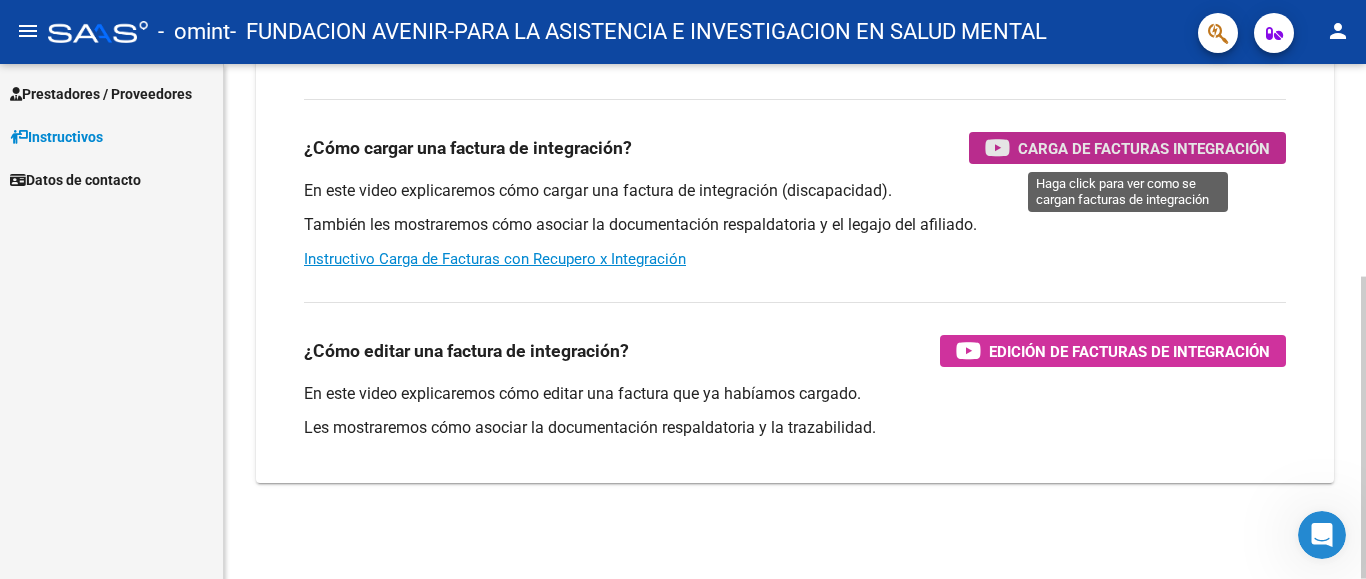 click on "Carga de Facturas Integración" at bounding box center [1144, 148] 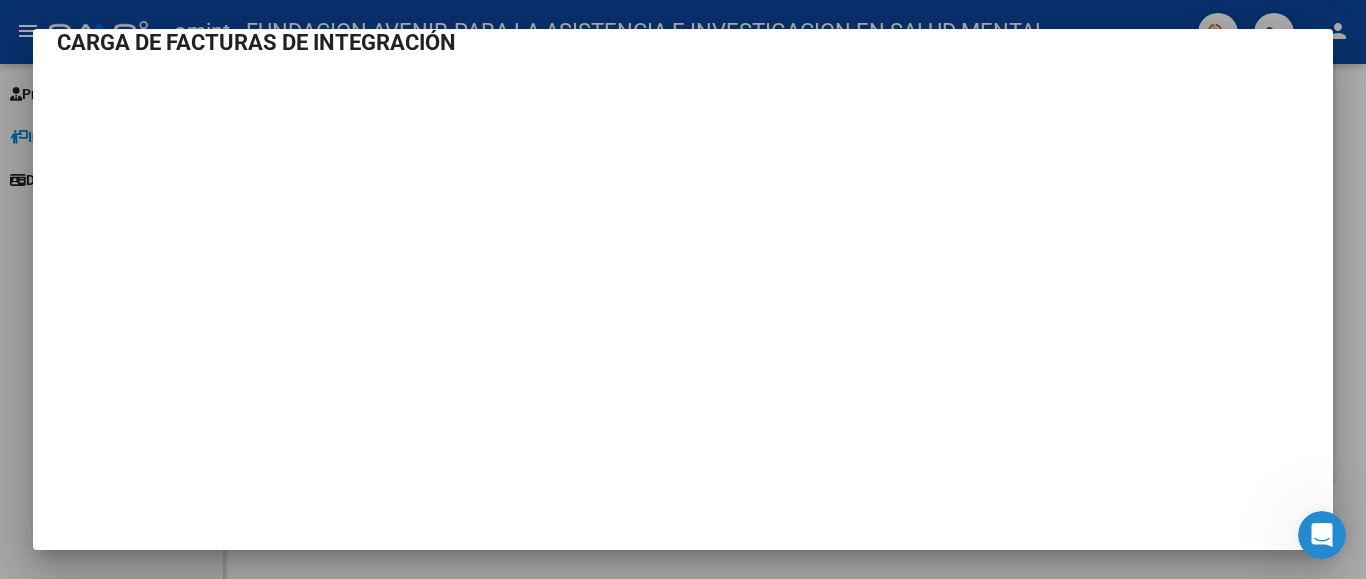 scroll, scrollTop: 0, scrollLeft: 0, axis: both 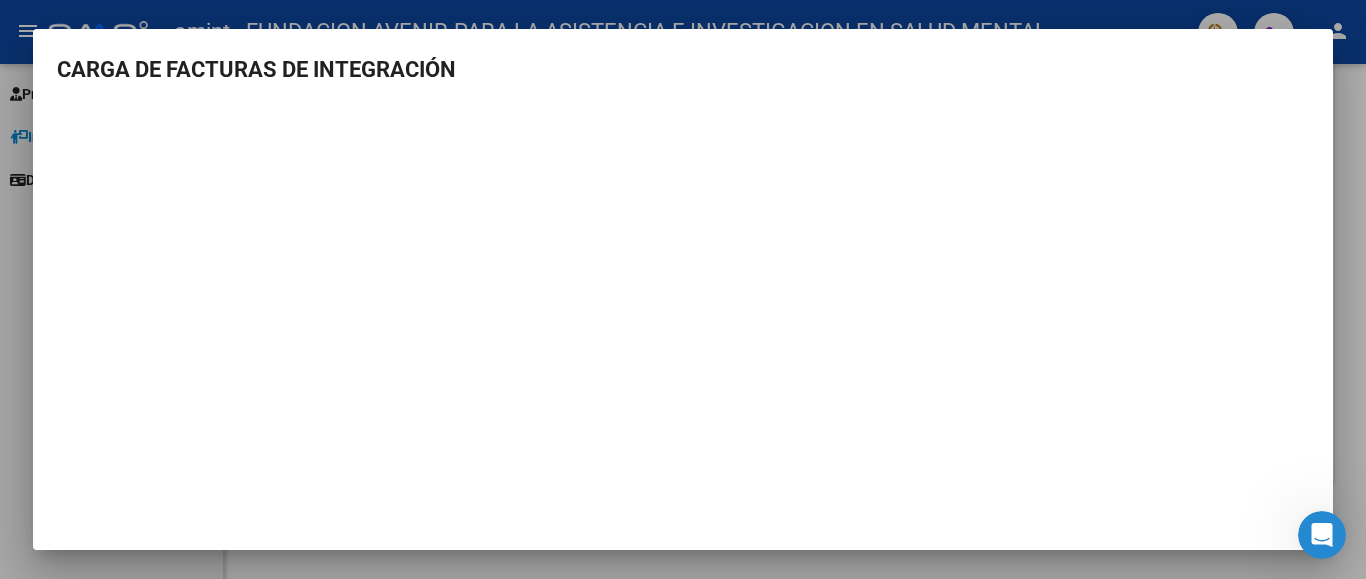 click at bounding box center (683, 289) 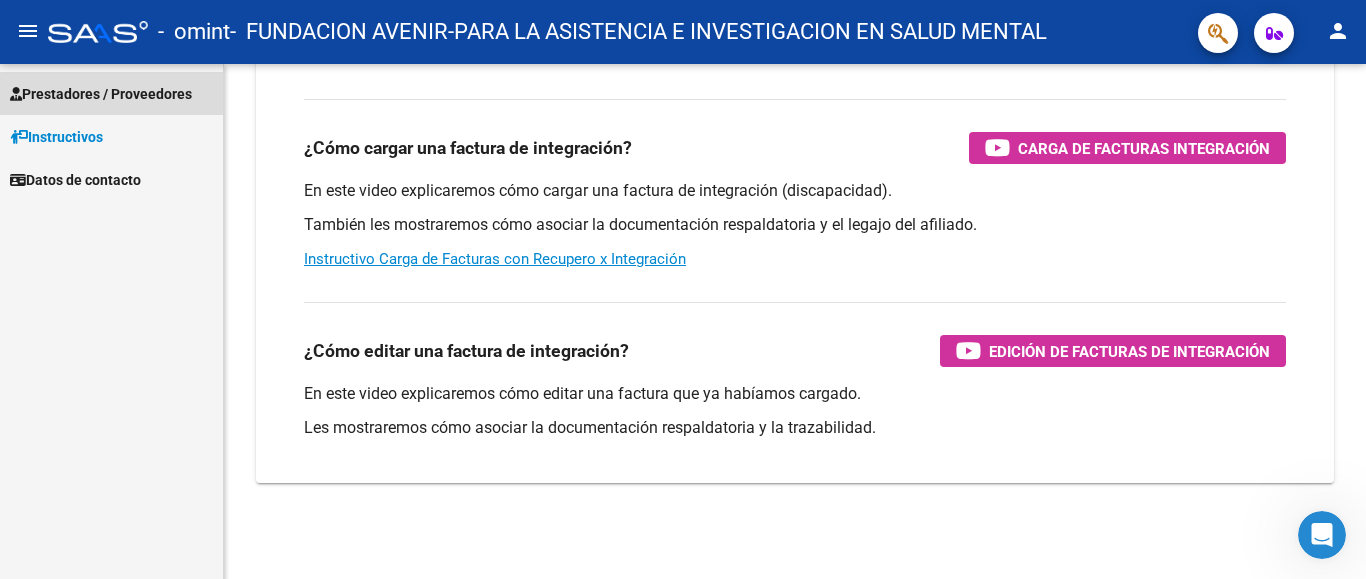 click on "Prestadores / Proveedores" at bounding box center (101, 94) 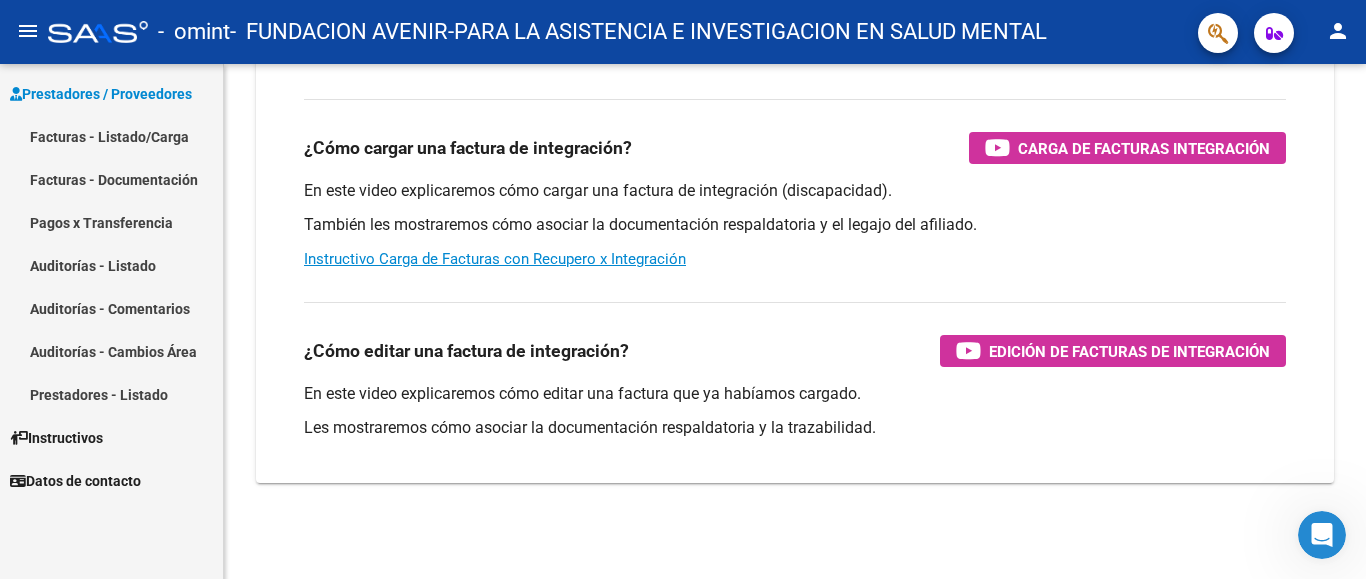 click on "Facturas - Listado/Carga" at bounding box center [111, 136] 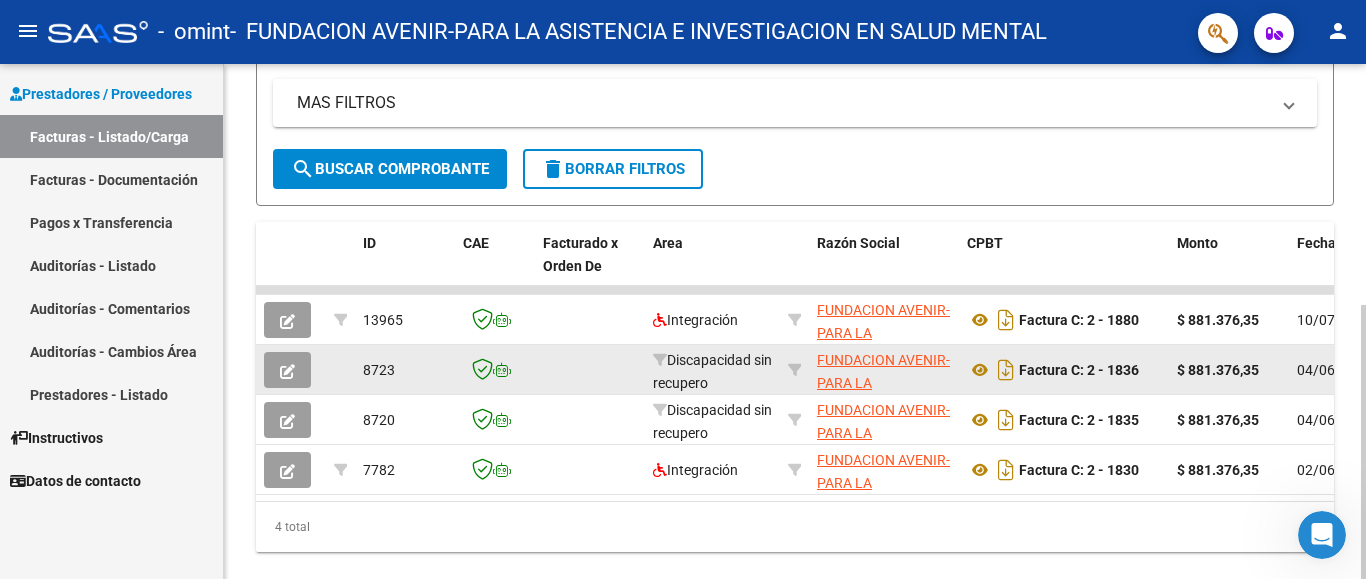 scroll, scrollTop: 453, scrollLeft: 0, axis: vertical 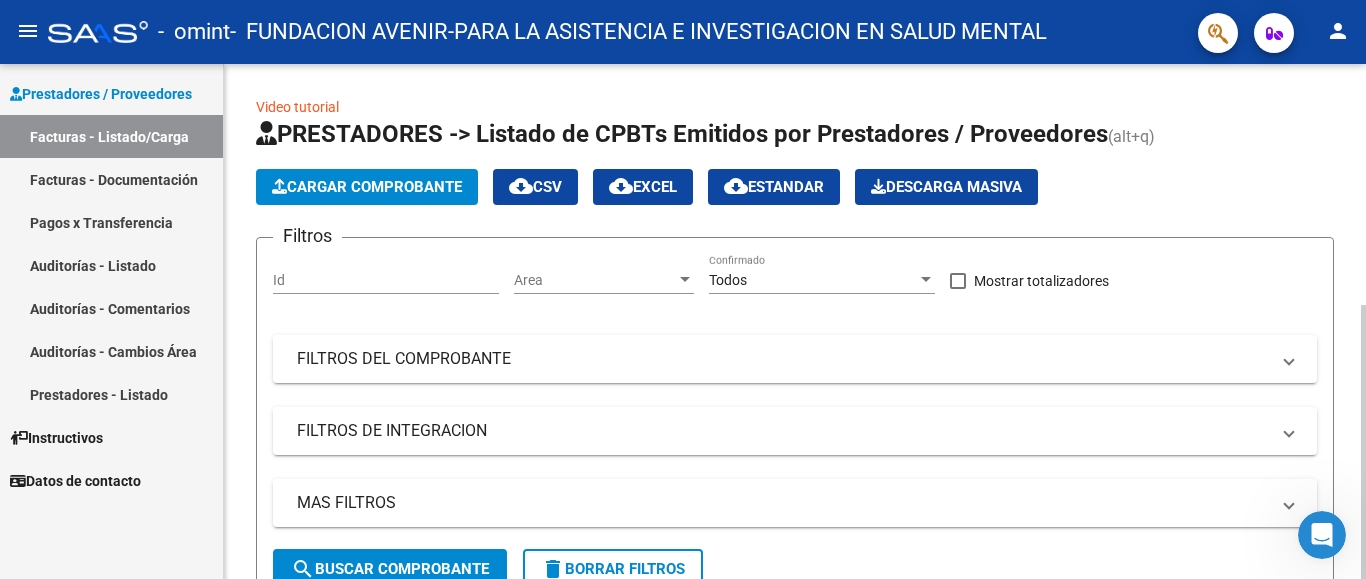 click on "Id" at bounding box center (386, 280) 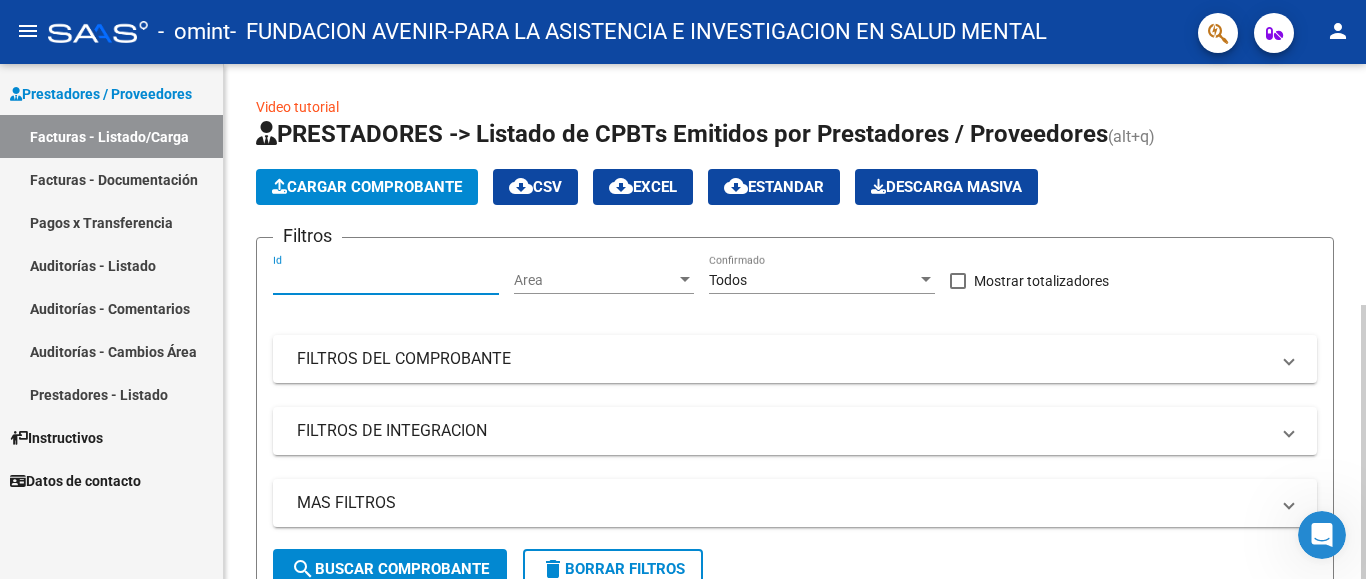 click on "Area" at bounding box center (595, 280) 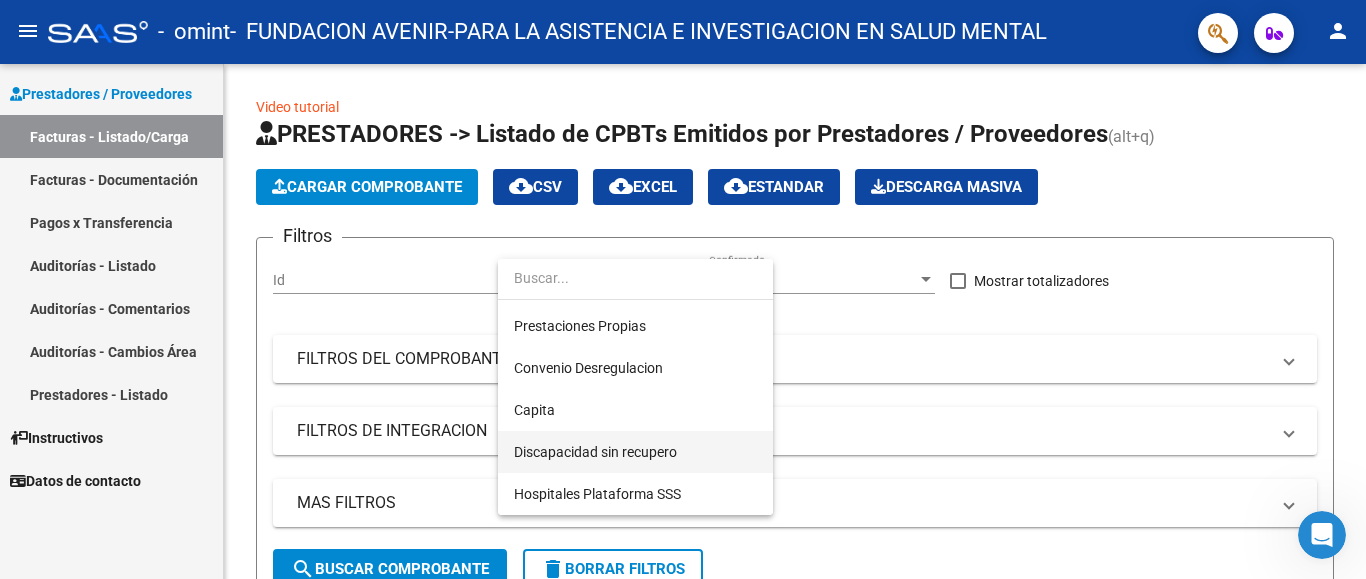 scroll, scrollTop: 106, scrollLeft: 0, axis: vertical 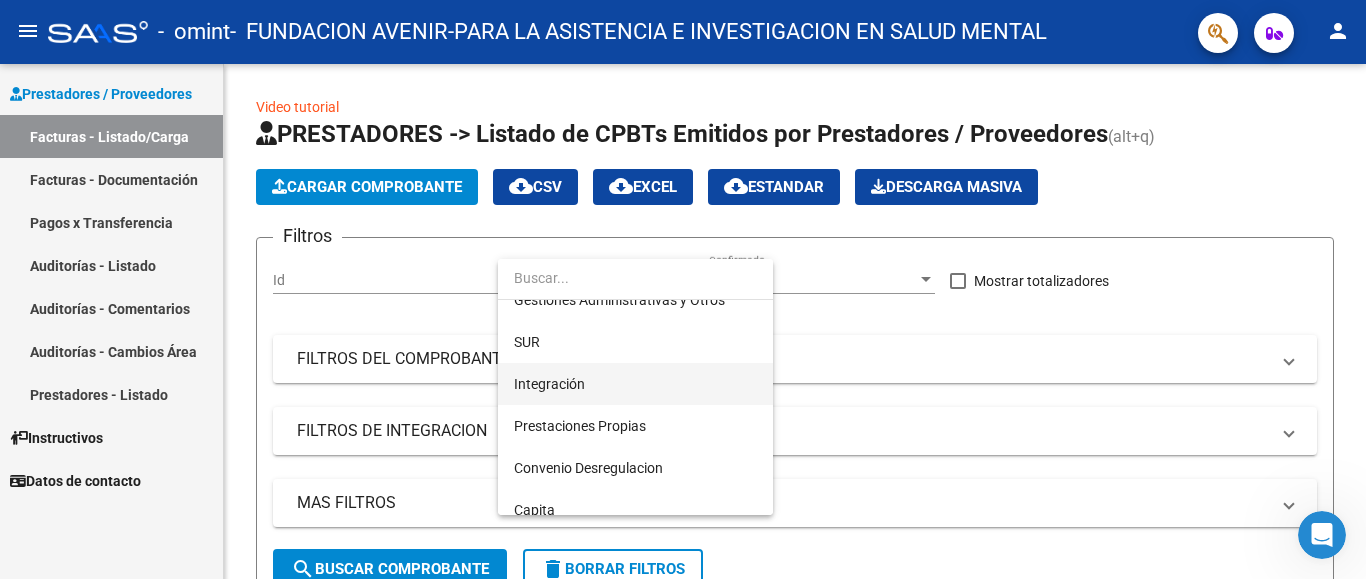 click on "Integración" at bounding box center [635, 384] 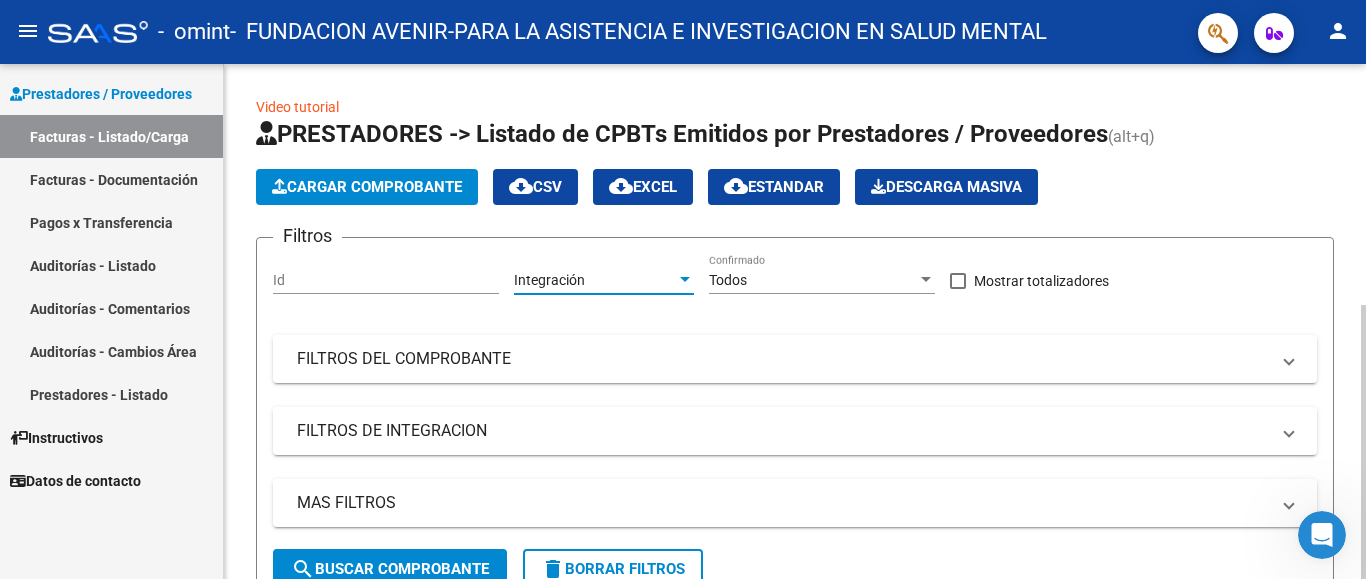 click on "Todos" at bounding box center (813, 280) 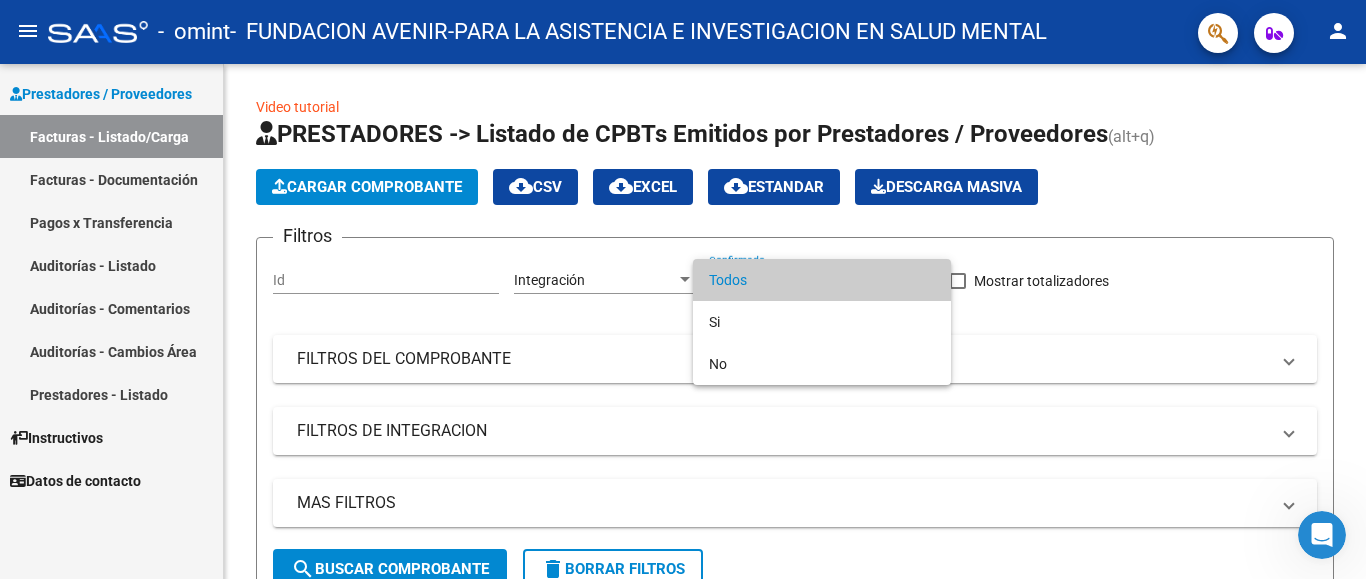 click at bounding box center [683, 289] 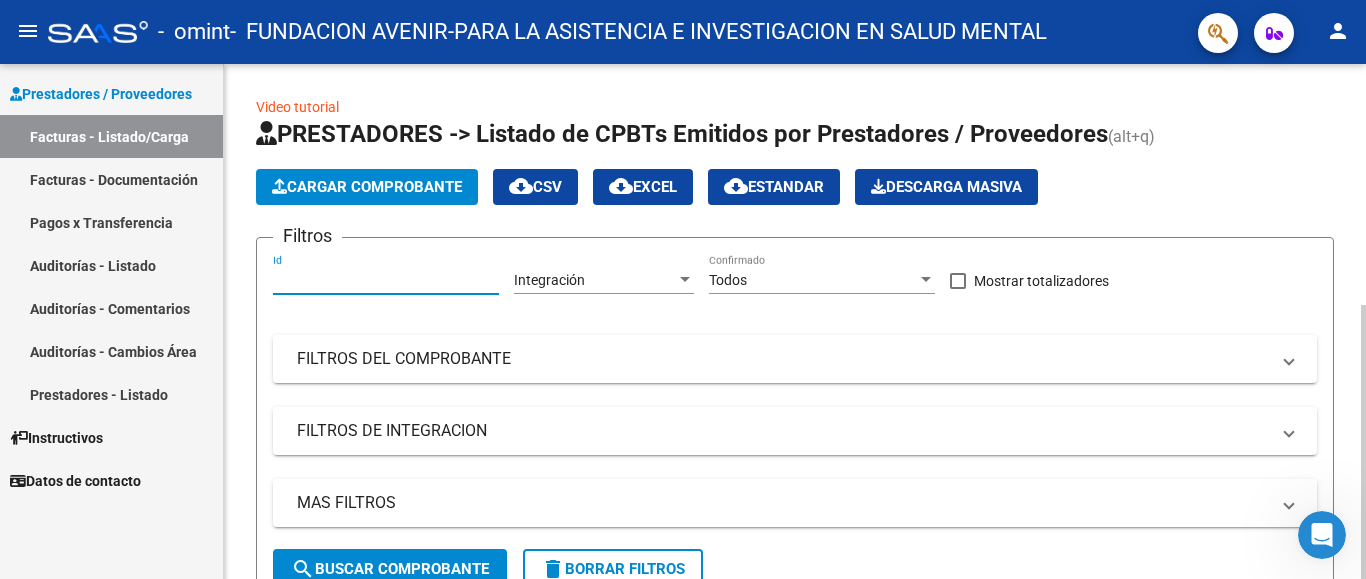 click on "Id" at bounding box center (386, 280) 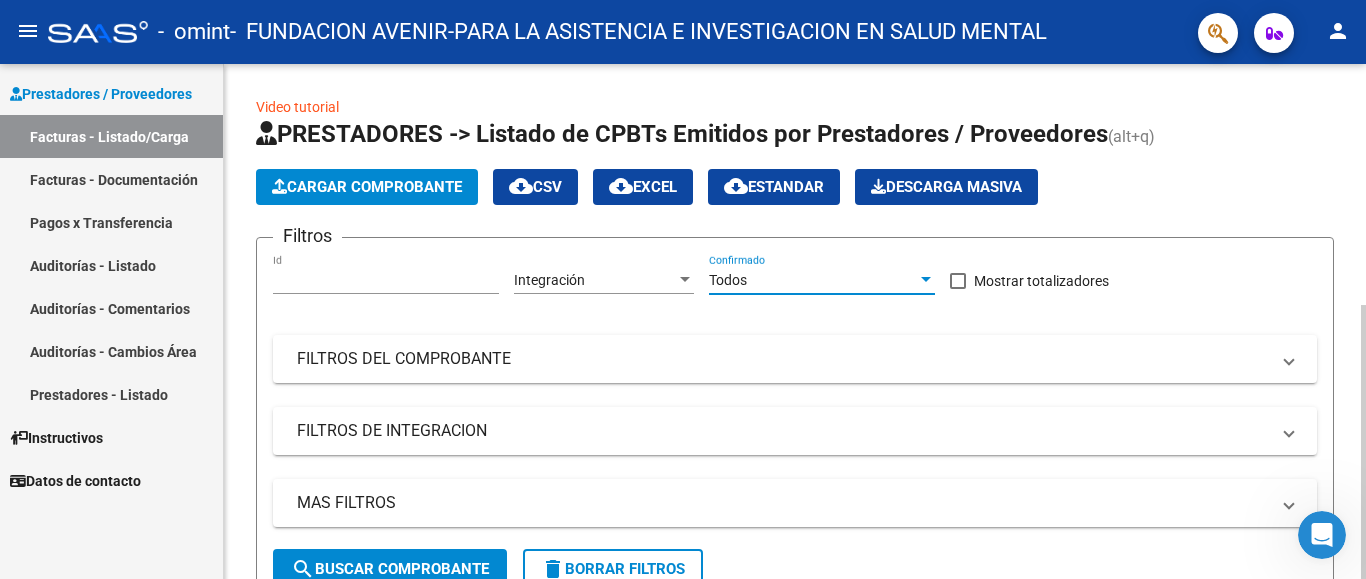 click on "Todos" at bounding box center (813, 280) 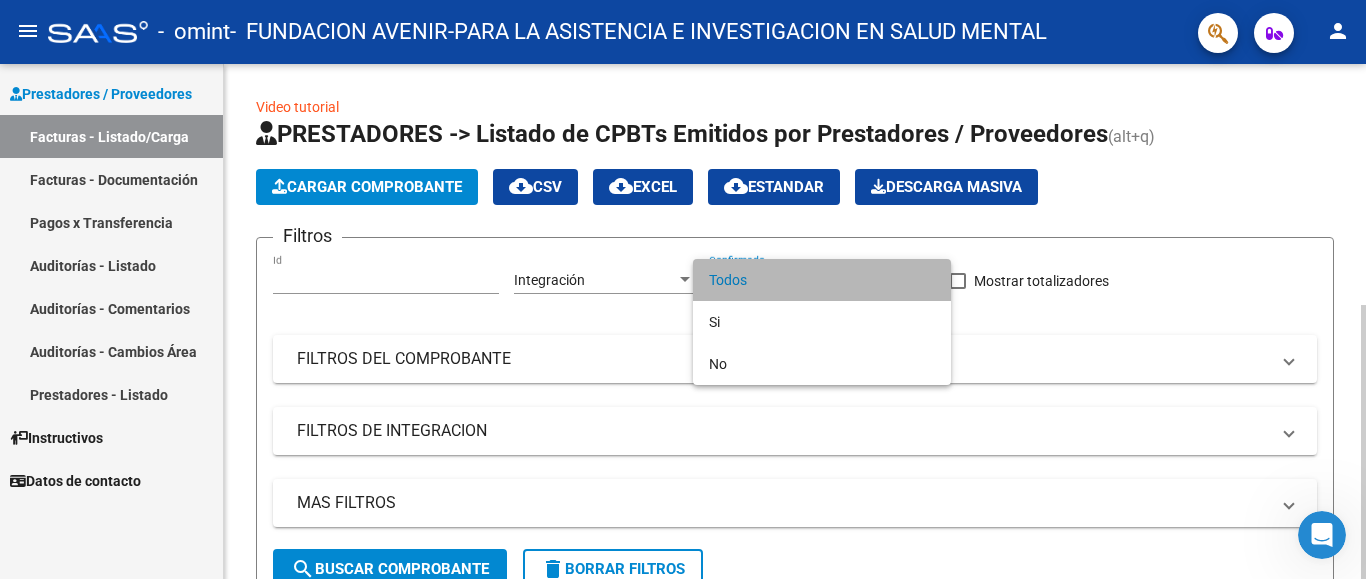 click on "Todos" at bounding box center [822, 280] 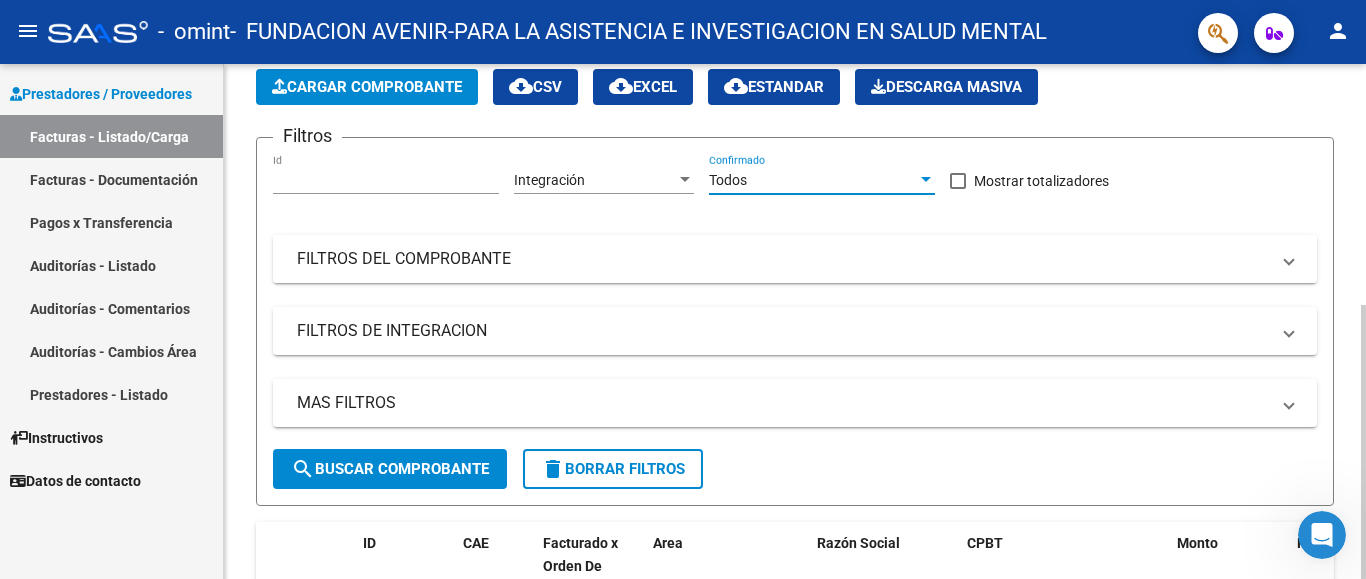 scroll, scrollTop: 0, scrollLeft: 0, axis: both 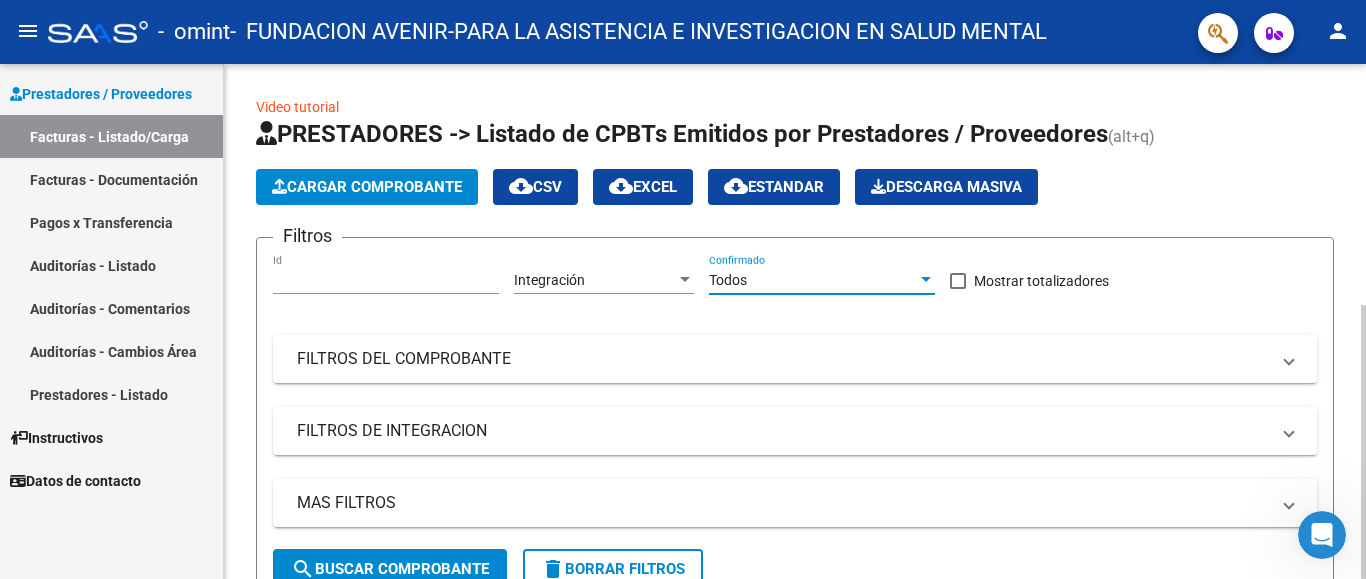 click on "[NUMBER]" at bounding box center [386, 280] 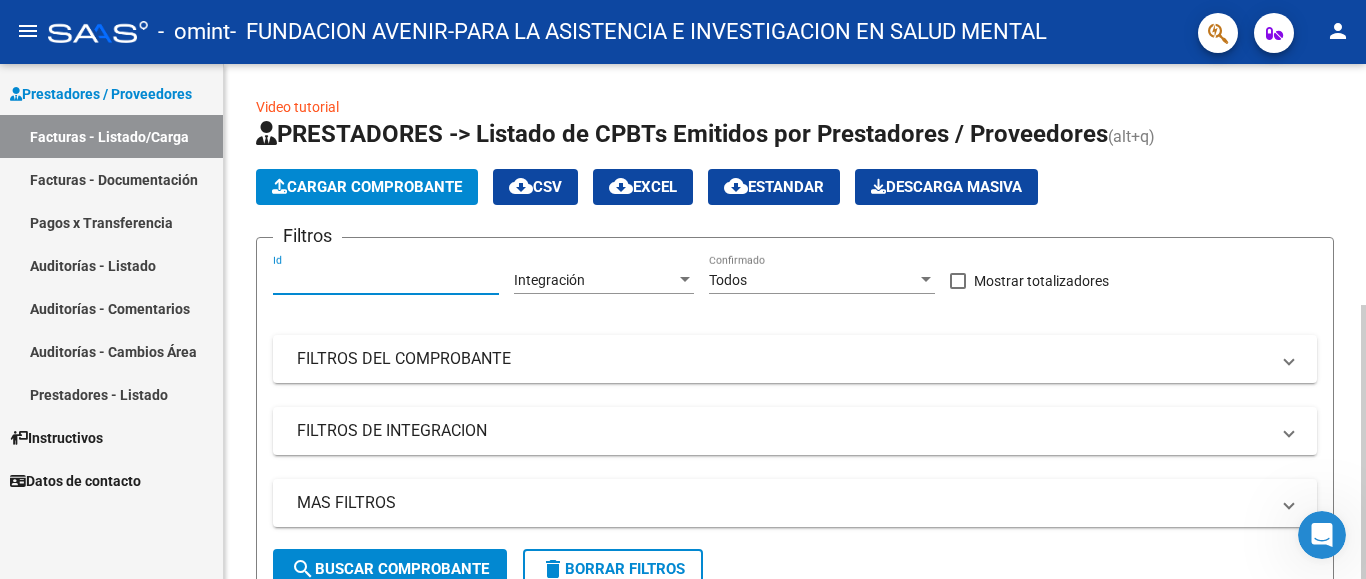 click on "[NUMBER]" at bounding box center (386, 280) 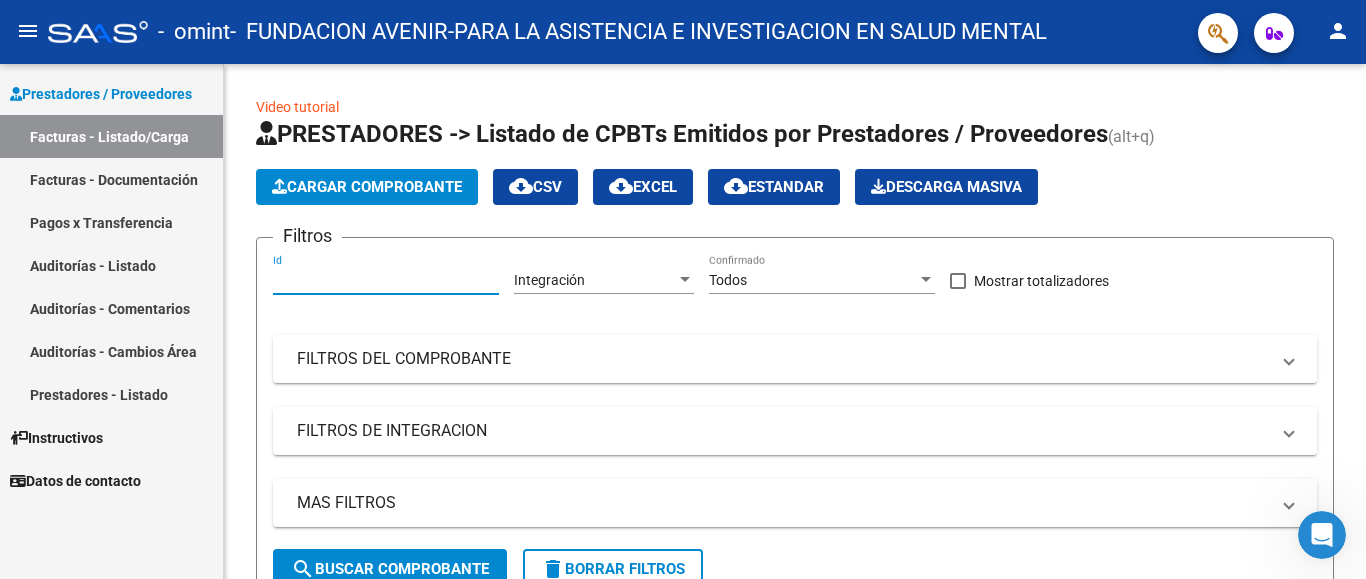 type 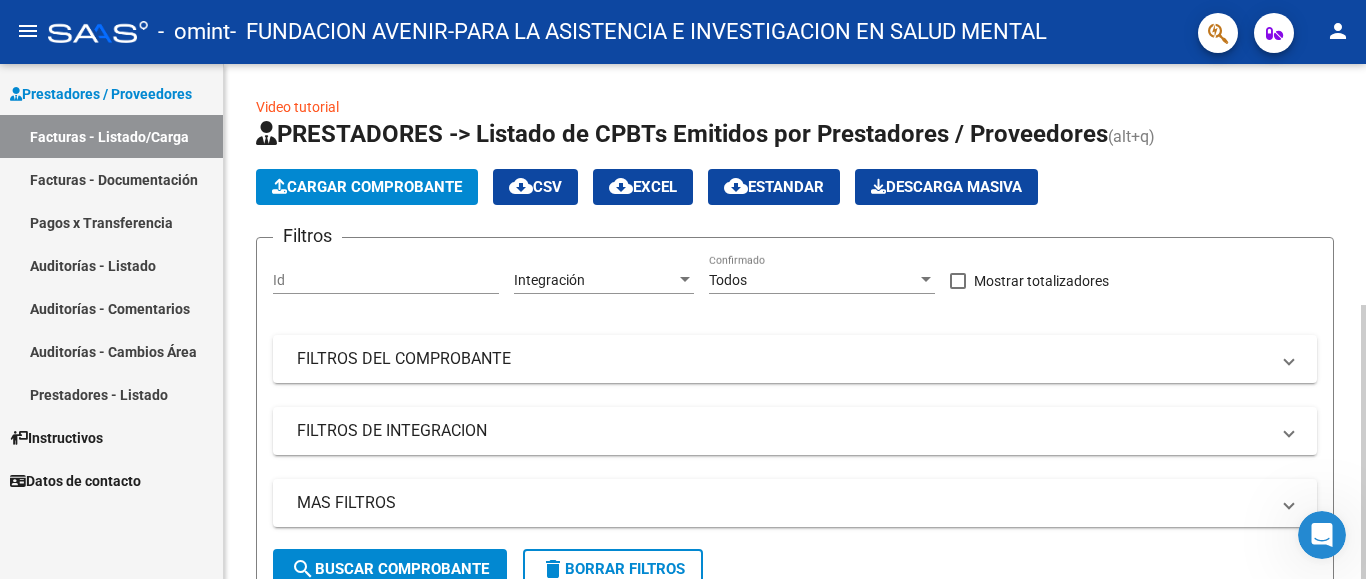 click on "Cargar Comprobante" 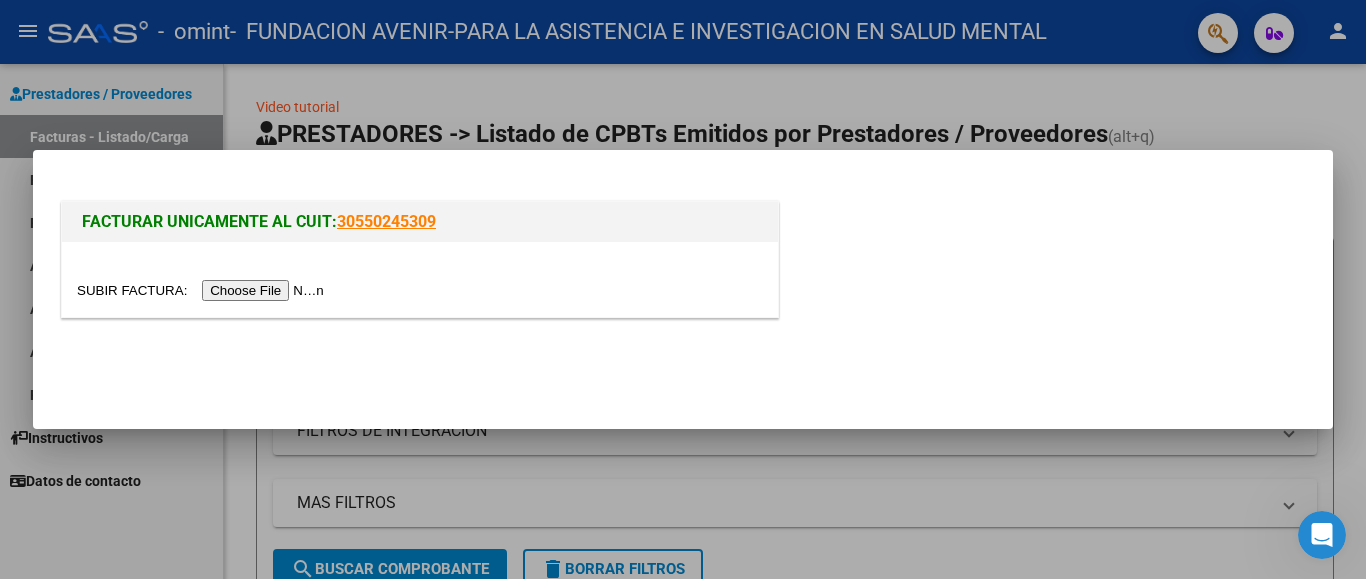 click at bounding box center [203, 290] 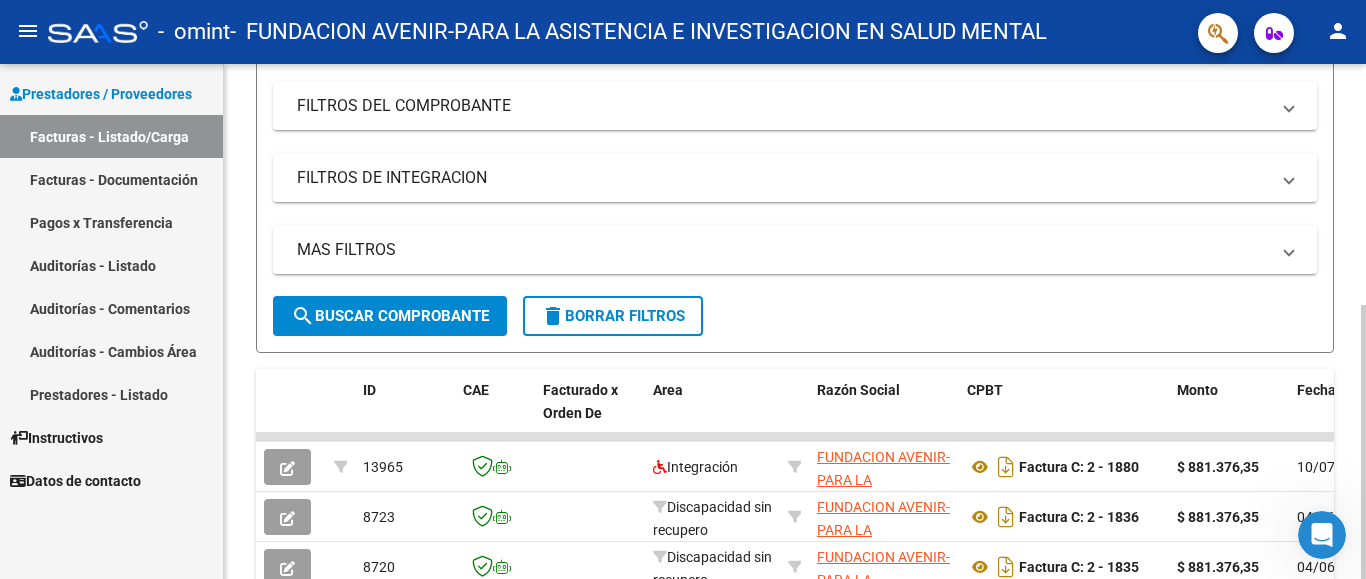 scroll, scrollTop: 0, scrollLeft: 0, axis: both 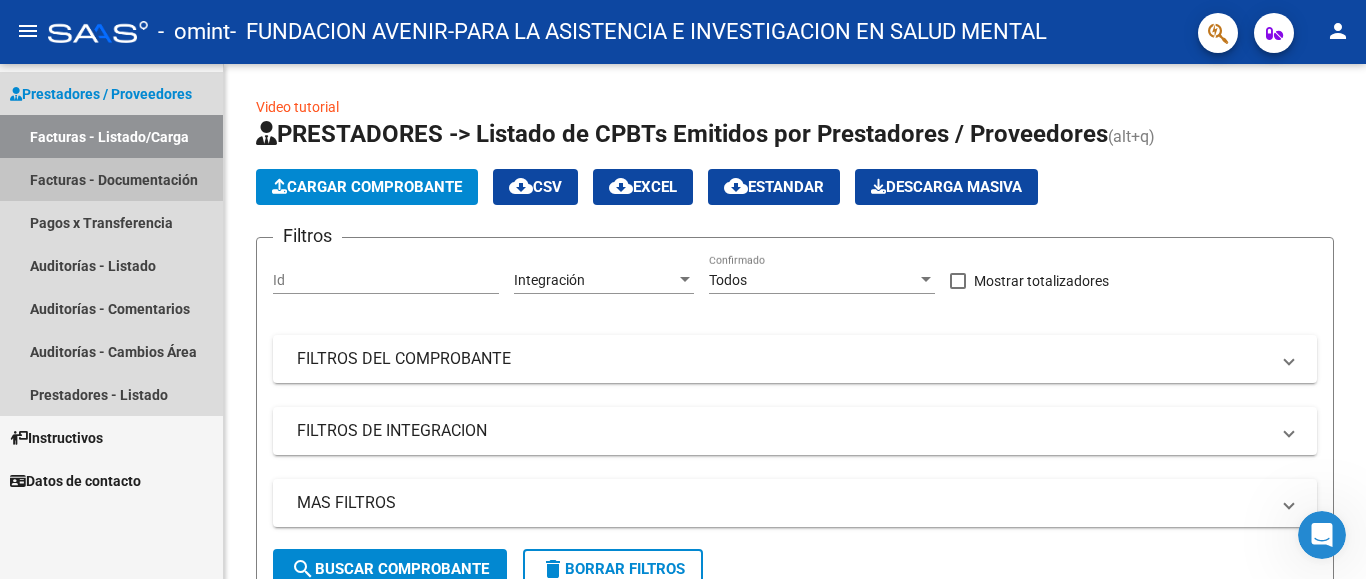 click on "Facturas - Documentación" at bounding box center (111, 179) 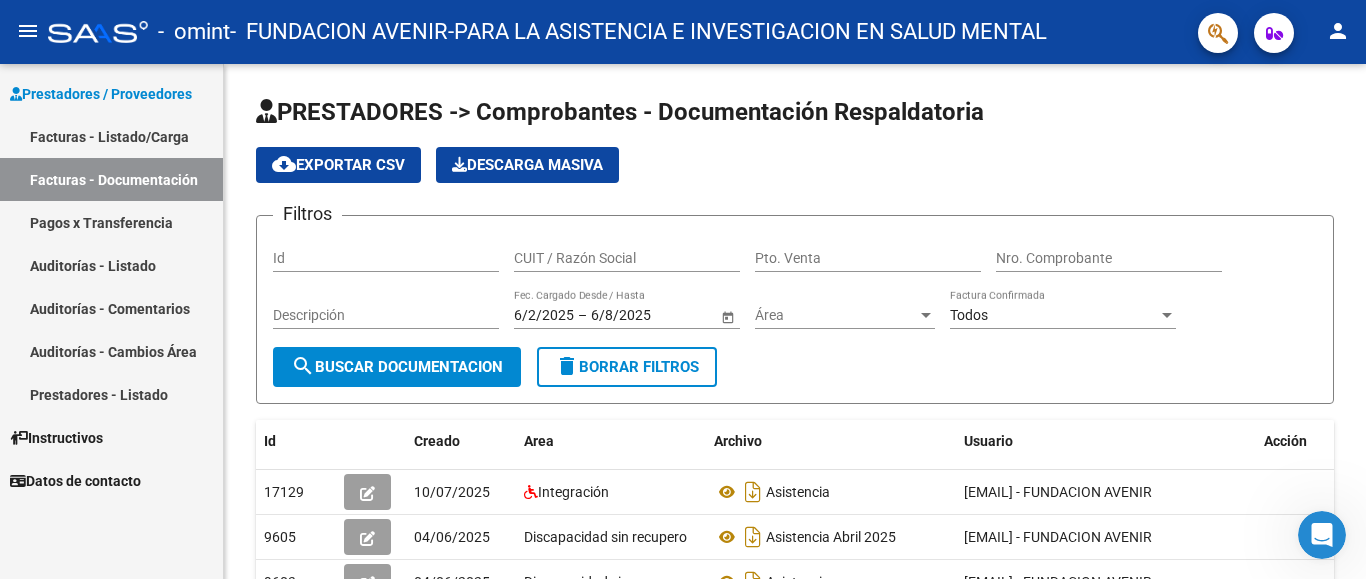 click on "Facturas - Listado/Carga" at bounding box center [111, 136] 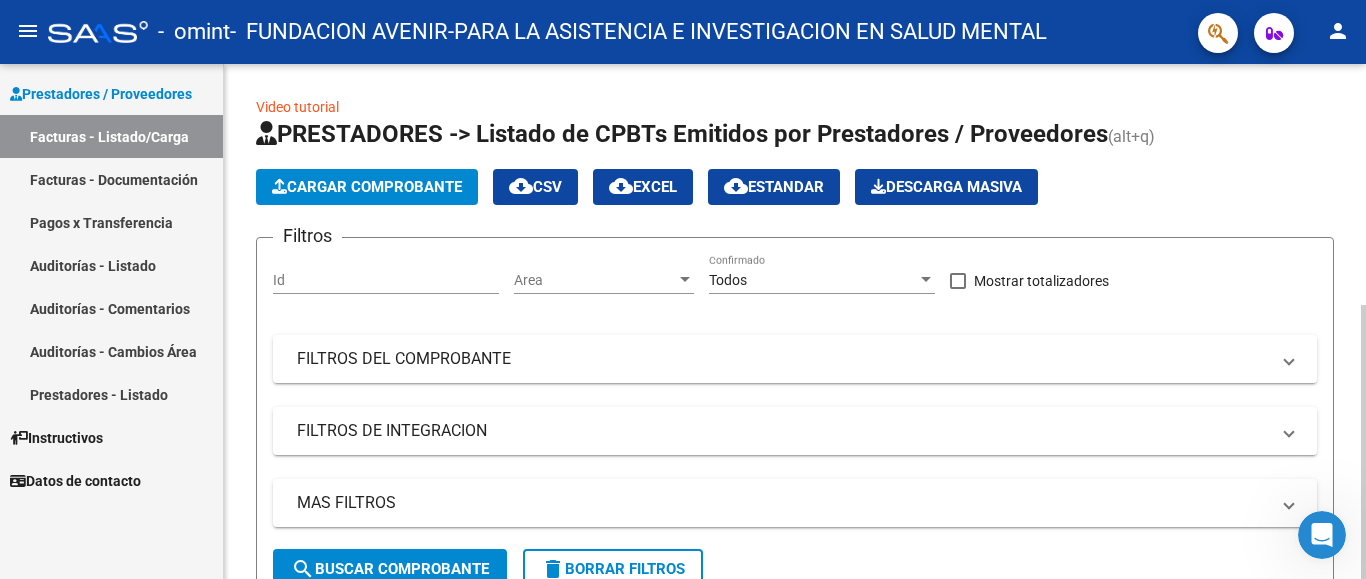 click on "Cargar Comprobante" 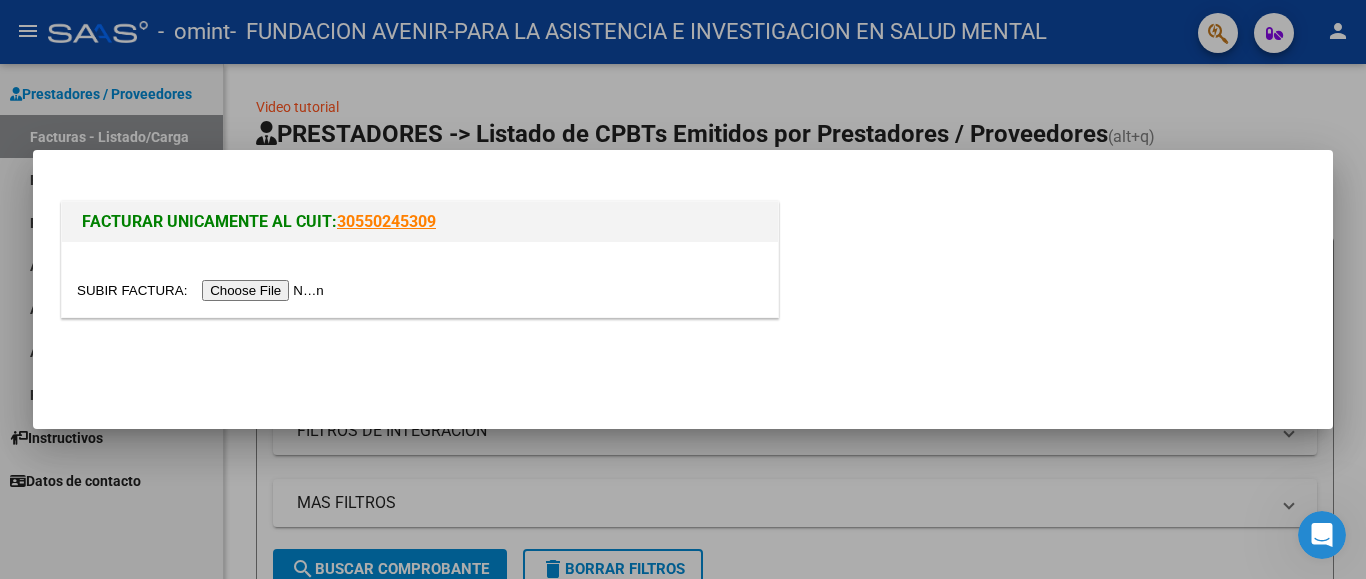 click at bounding box center (203, 290) 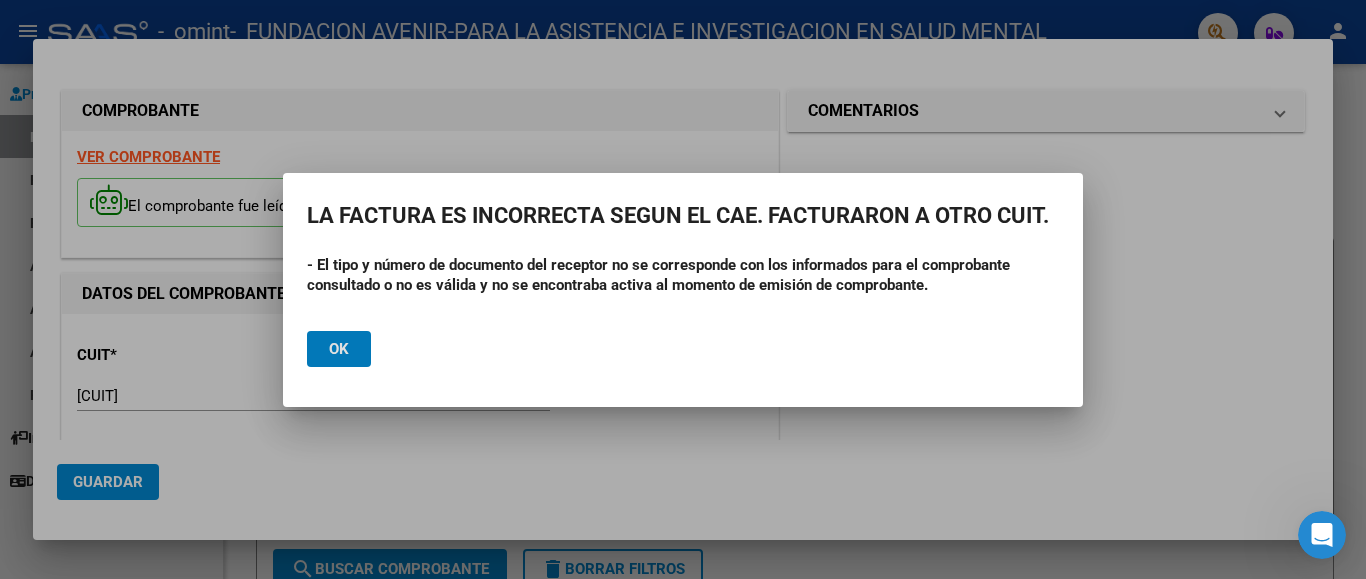 click on "Ok" 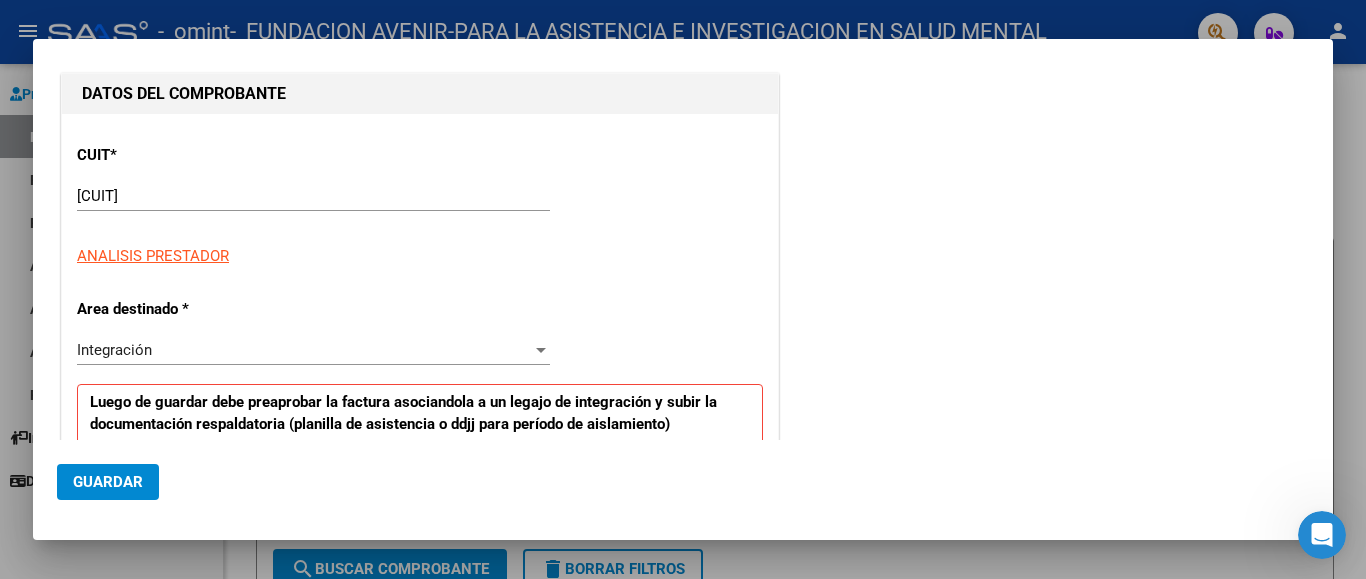 scroll, scrollTop: 0, scrollLeft: 0, axis: both 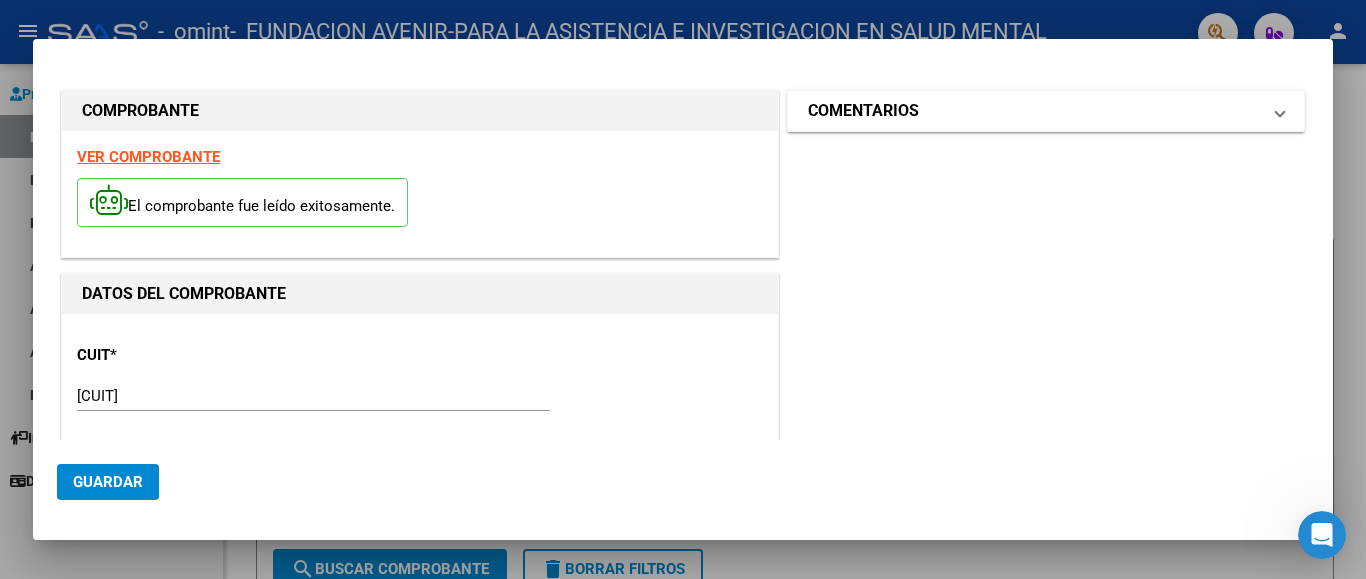 click on "COMENTARIOS" at bounding box center [1034, 111] 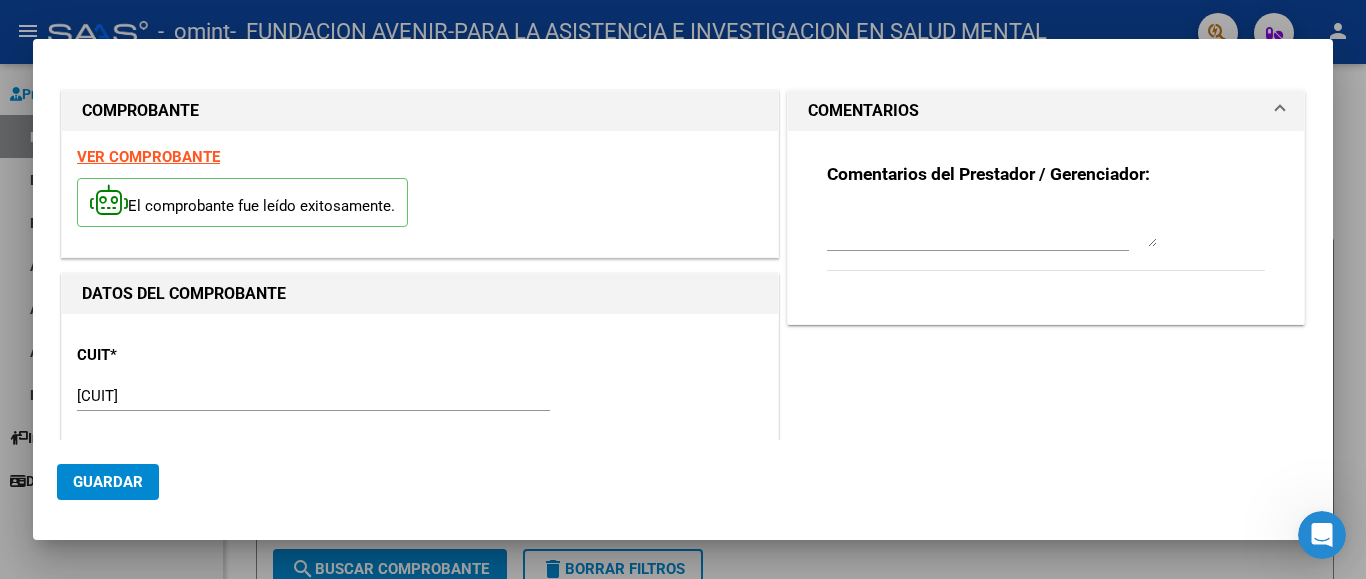 click on "COMENTARIOS" at bounding box center (1034, 111) 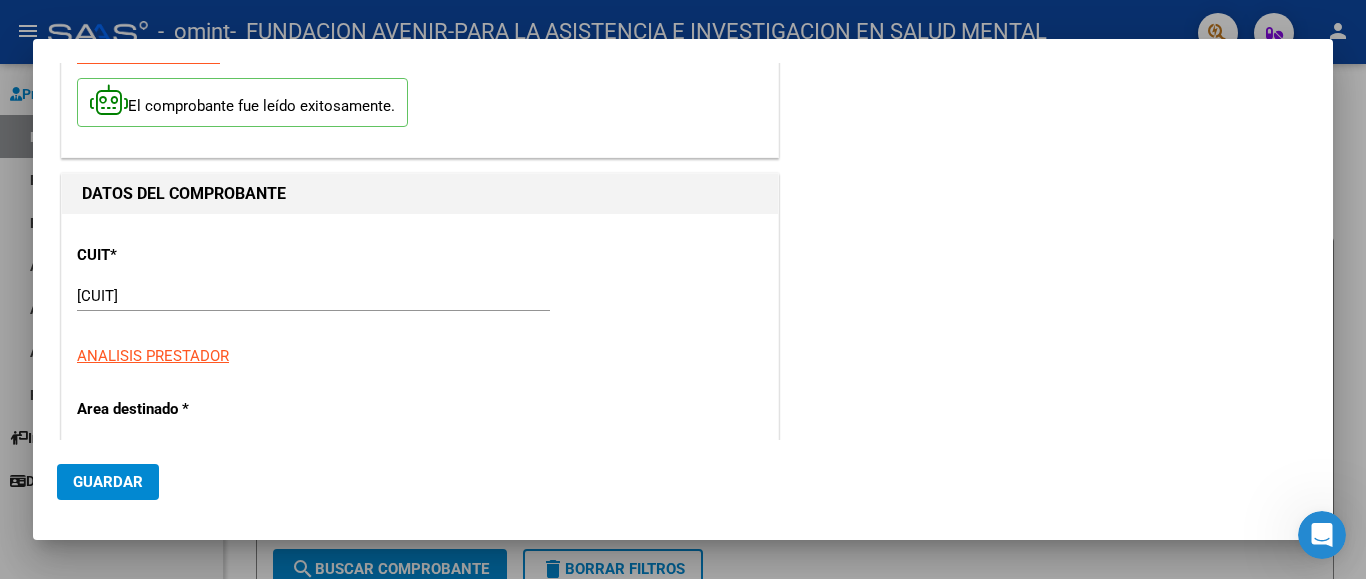 scroll, scrollTop: 200, scrollLeft: 0, axis: vertical 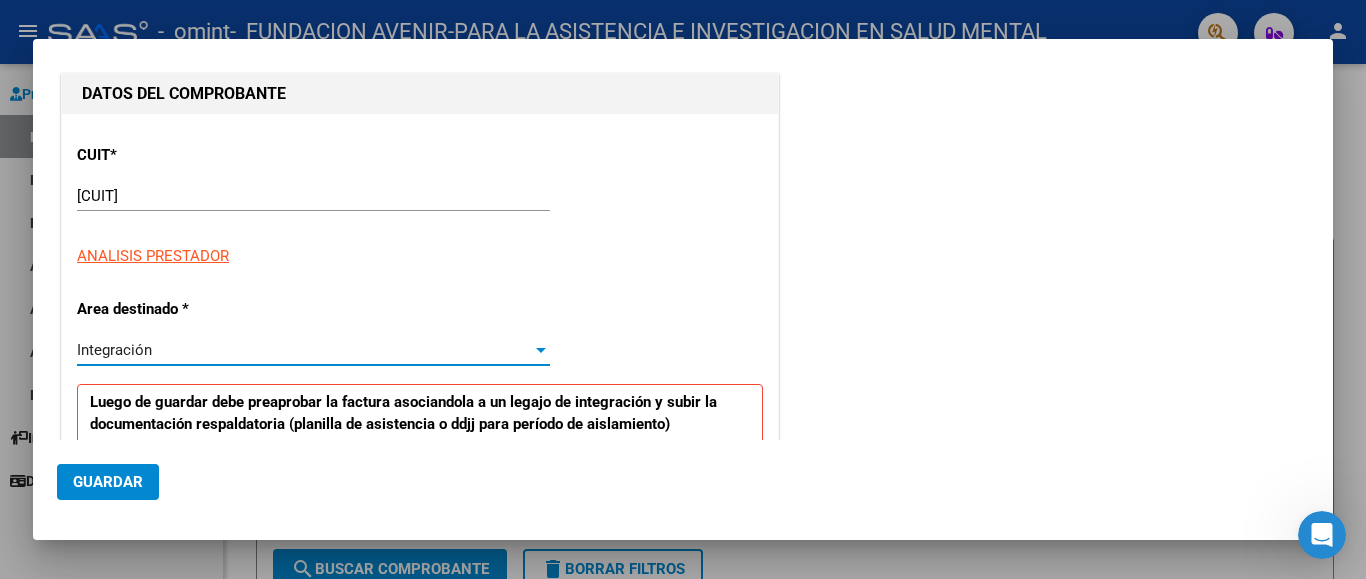 click on "Integración" at bounding box center (304, 350) 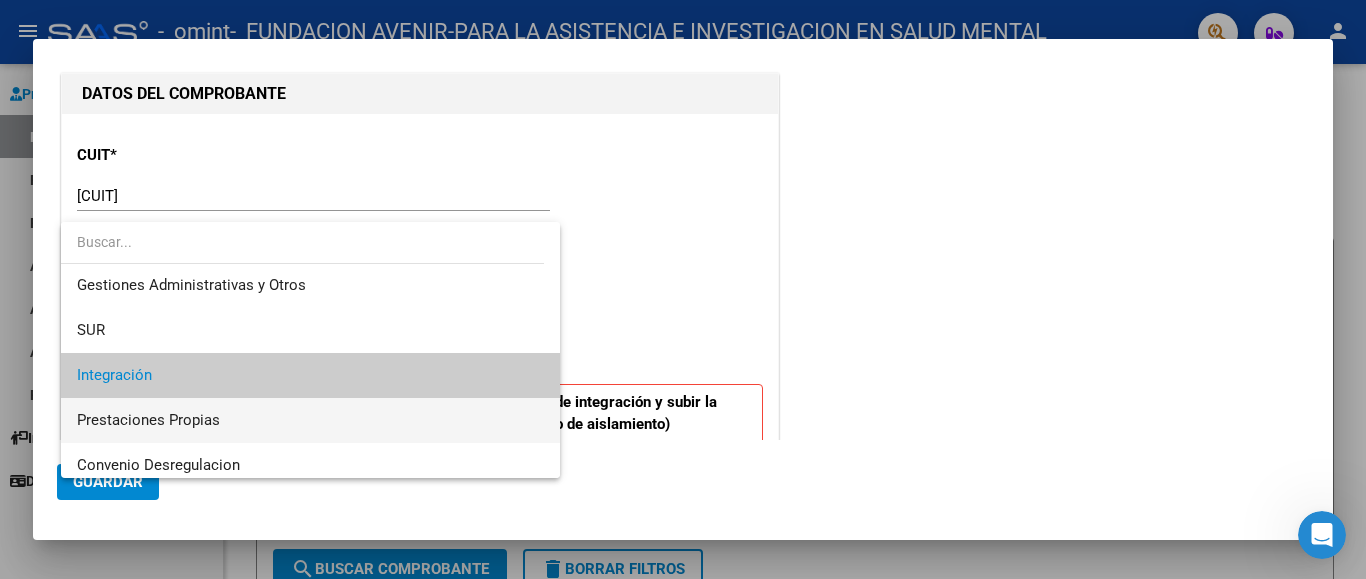 scroll, scrollTop: 0, scrollLeft: 0, axis: both 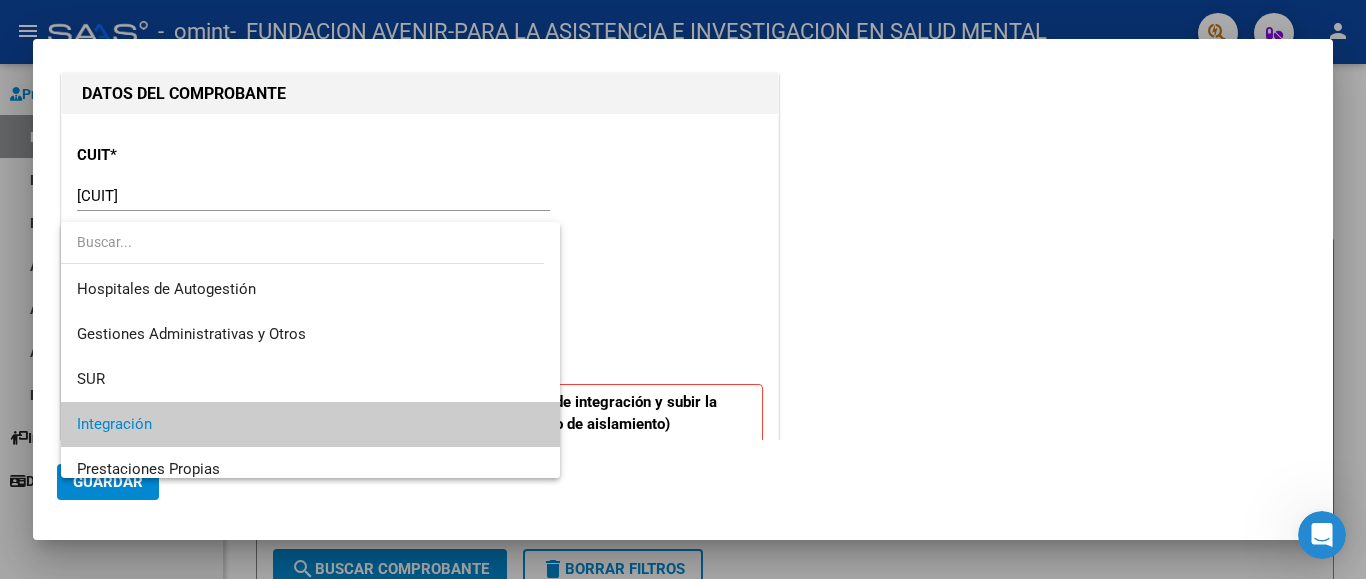 click on "Integración" at bounding box center [310, 424] 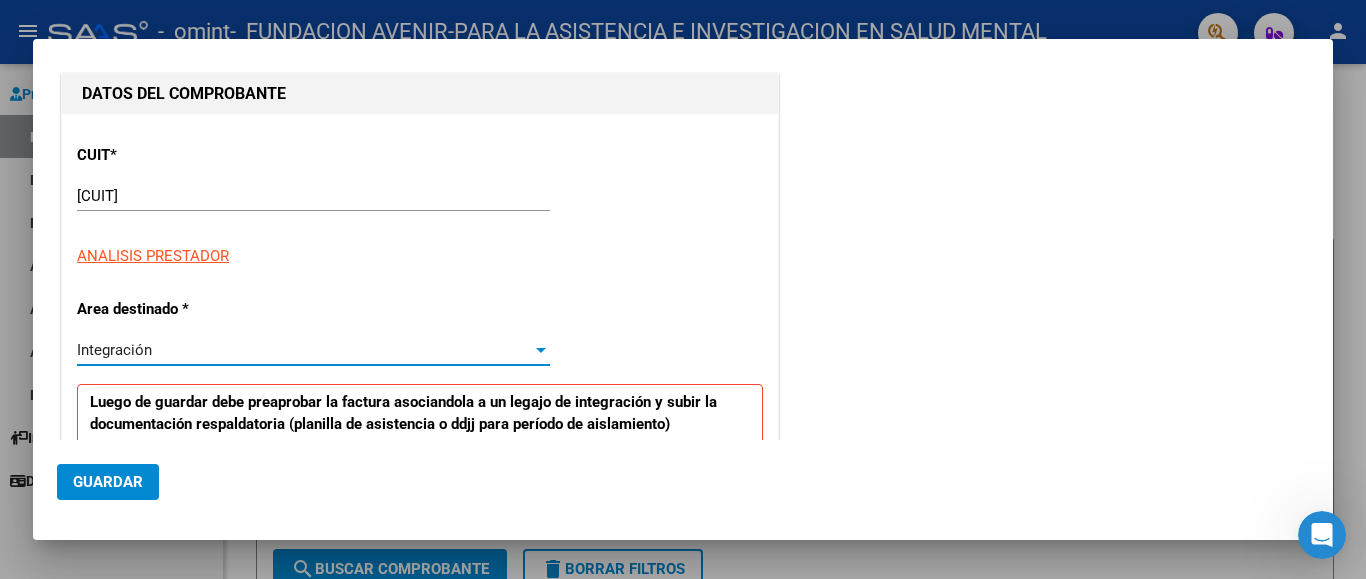 scroll, scrollTop: 500, scrollLeft: 0, axis: vertical 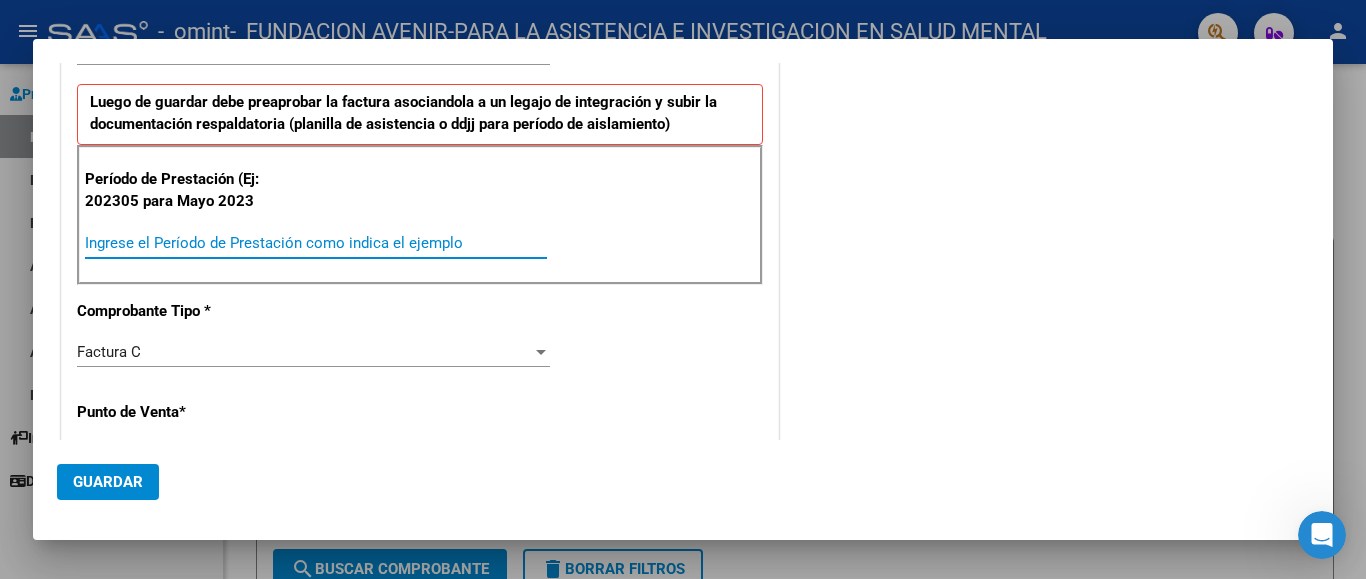 click on "Ingrese el Período de Prestación como indica el ejemplo" at bounding box center (316, 243) 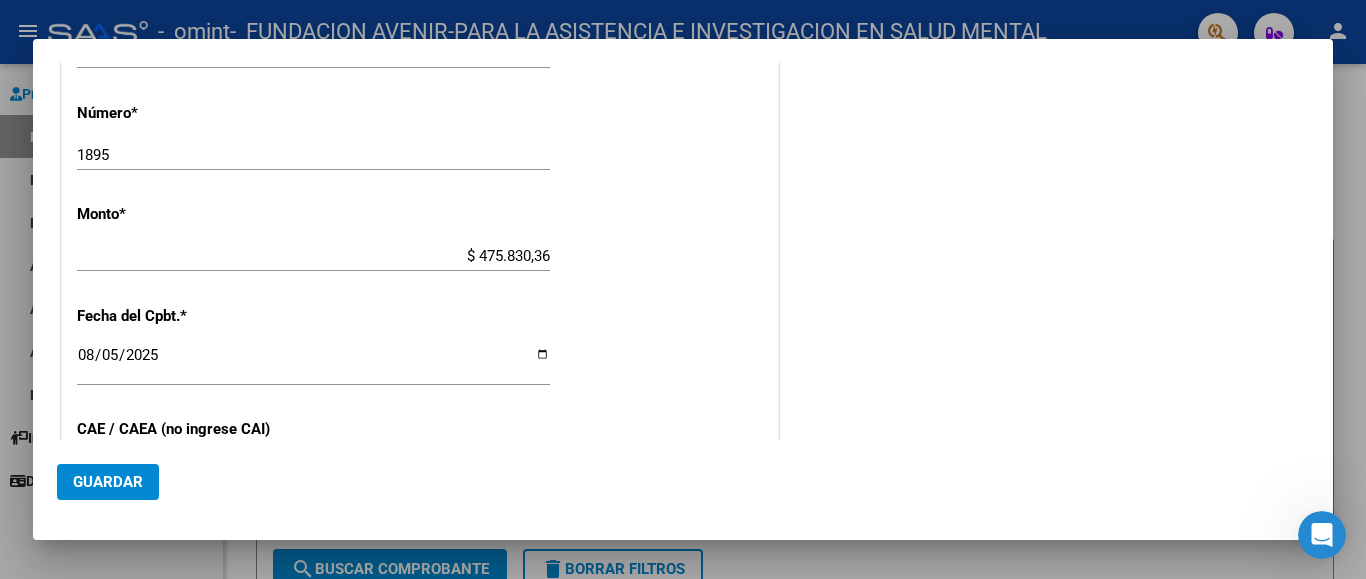 scroll, scrollTop: 1000, scrollLeft: 0, axis: vertical 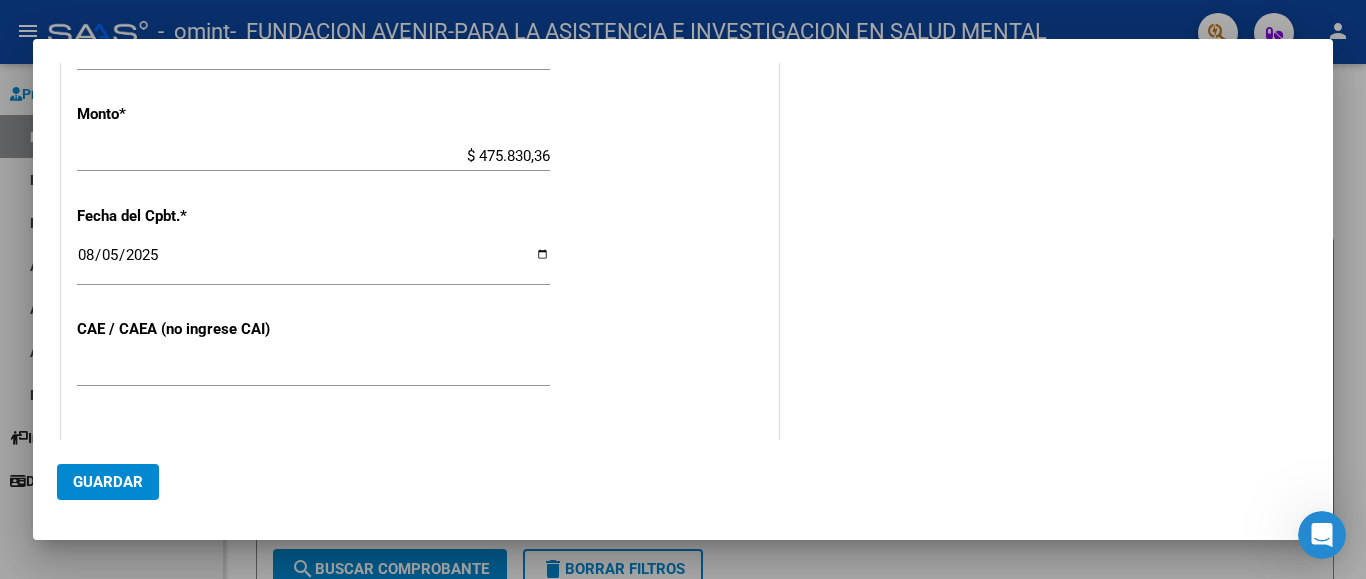 type on "202507" 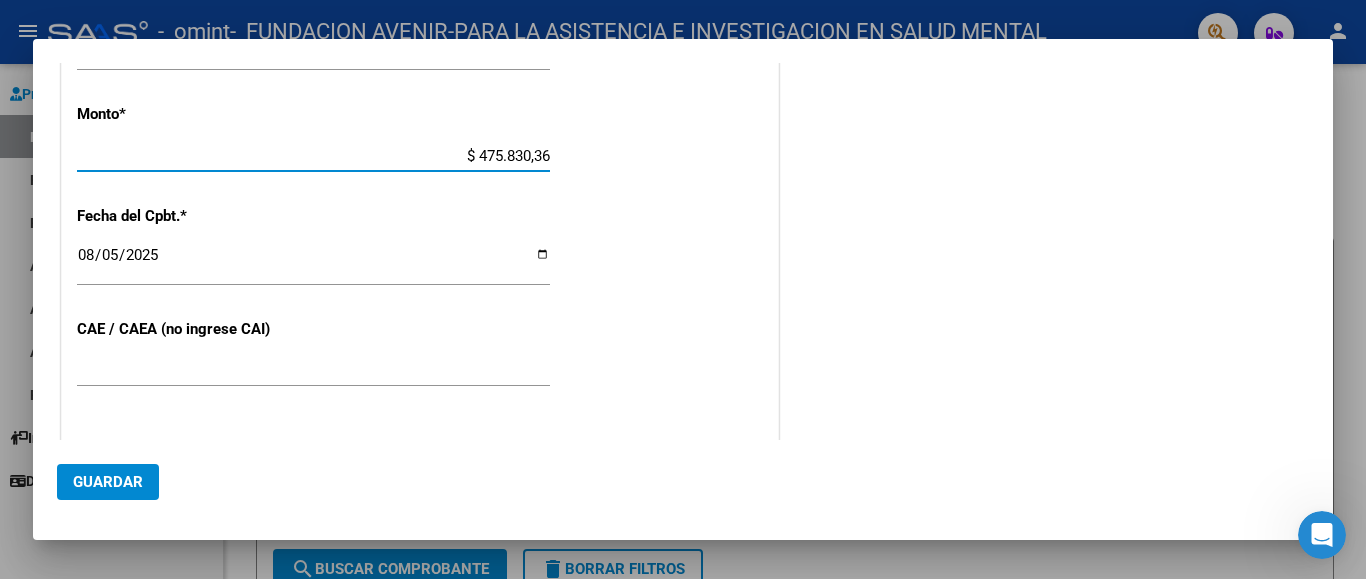 drag, startPoint x: 477, startPoint y: 156, endPoint x: 576, endPoint y: 162, distance: 99.18165 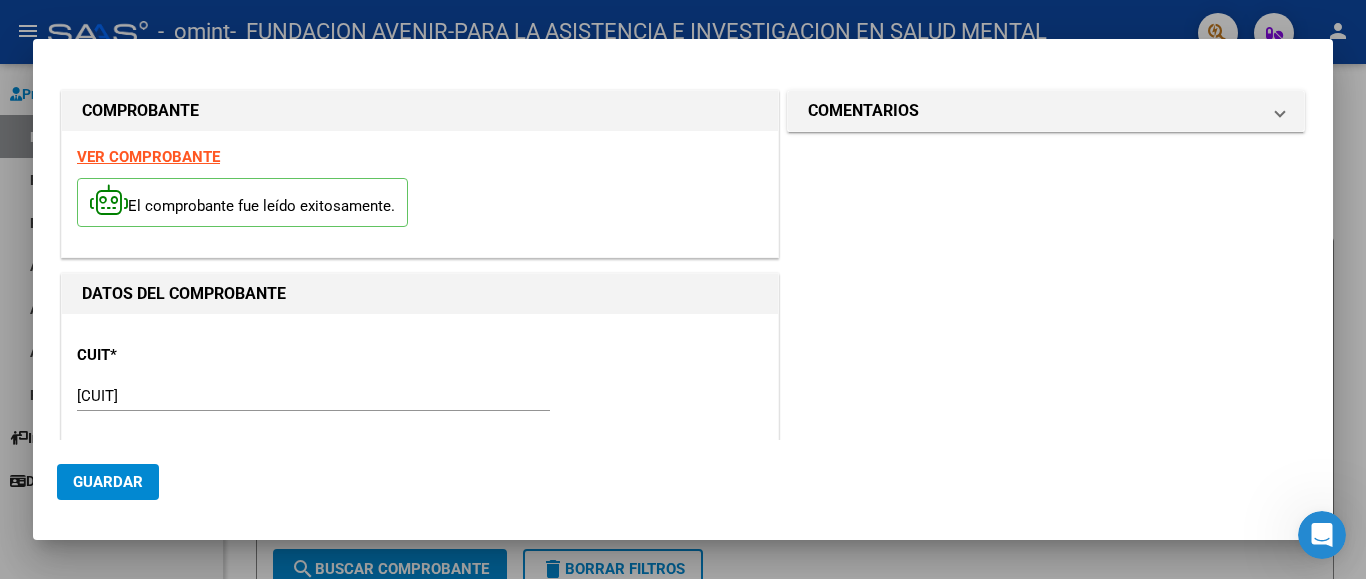 scroll, scrollTop: 200, scrollLeft: 0, axis: vertical 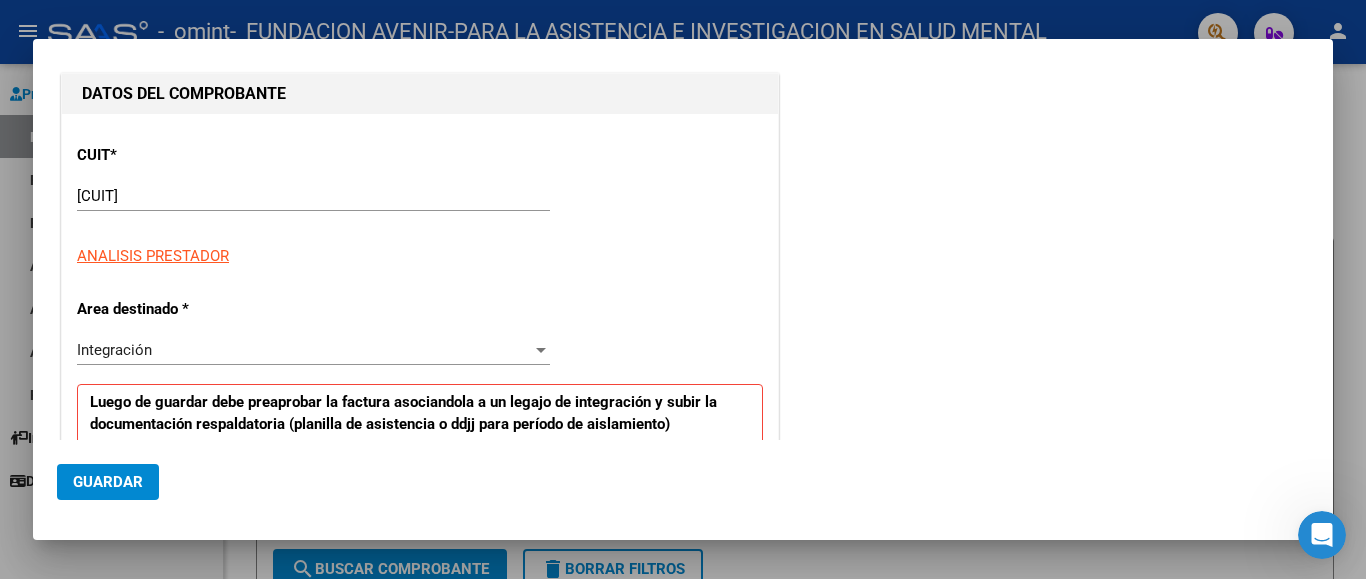 click on "Integración" at bounding box center (304, 350) 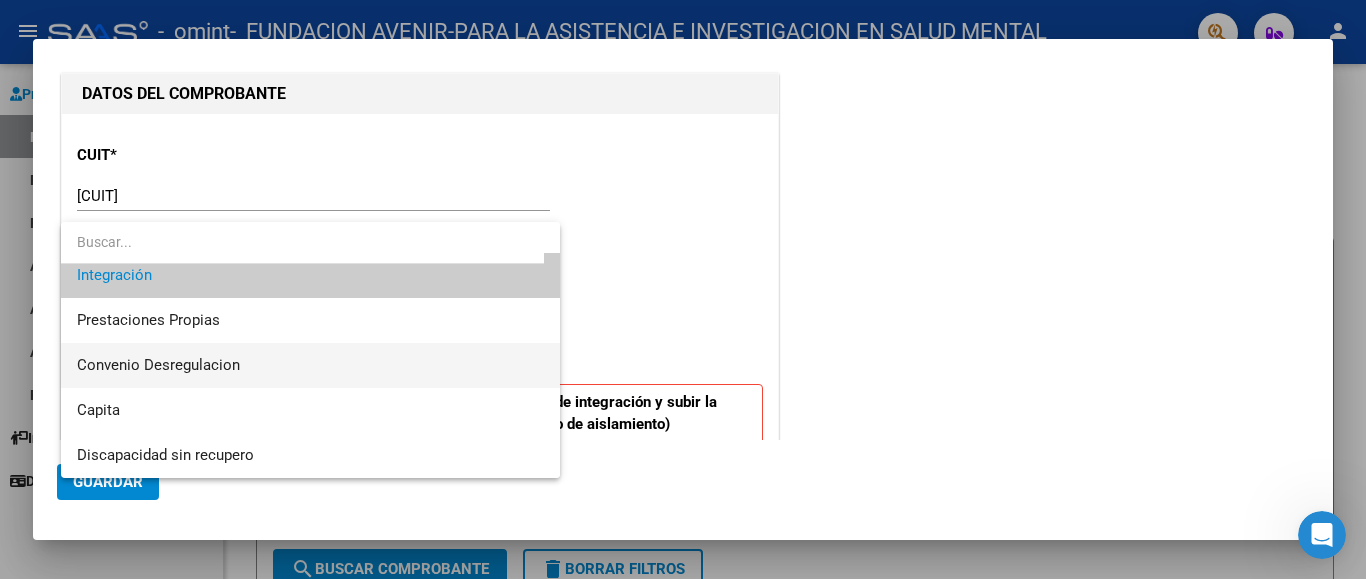 scroll, scrollTop: 0, scrollLeft: 0, axis: both 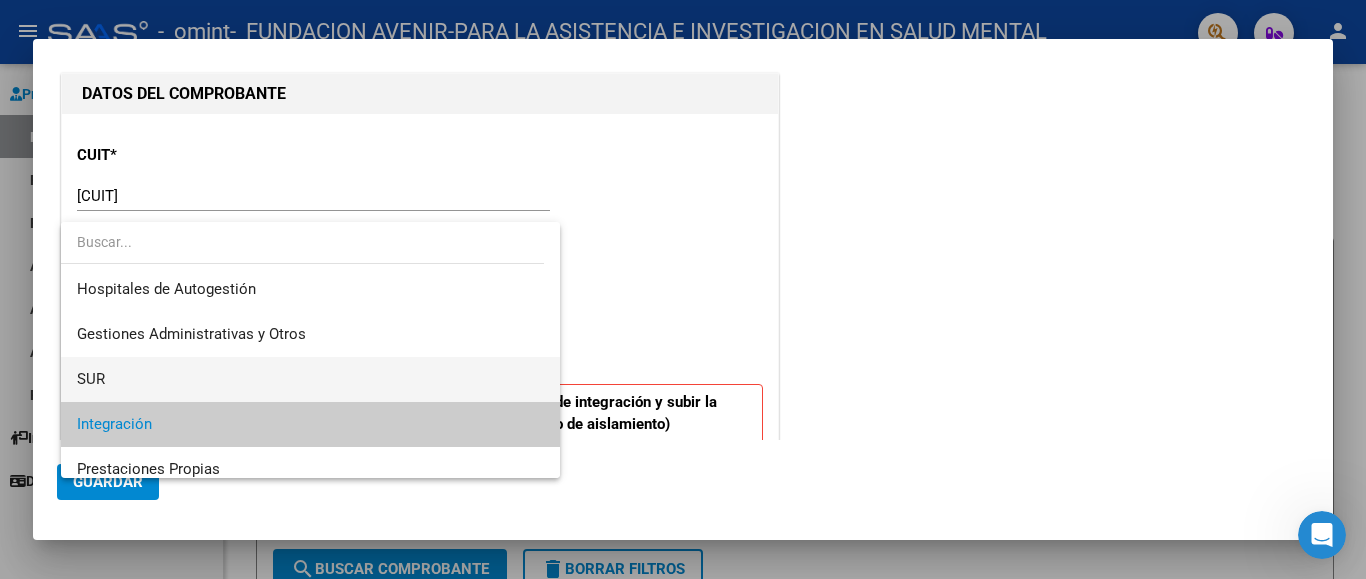 click on "SUR" at bounding box center (310, 379) 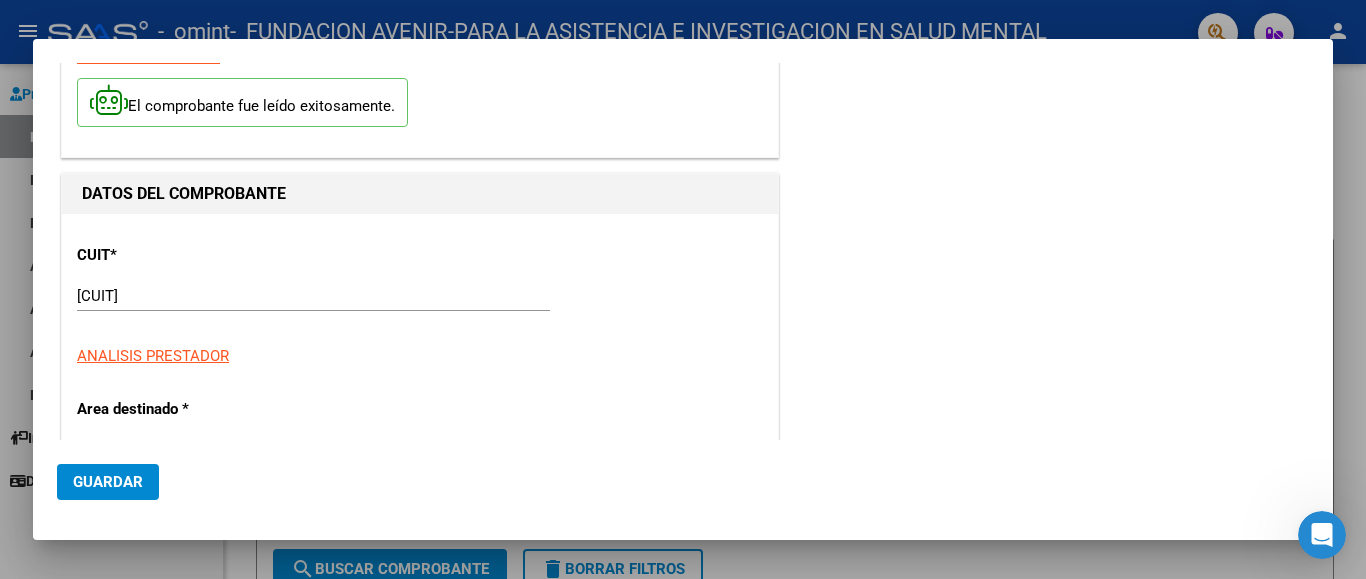 scroll, scrollTop: 200, scrollLeft: 0, axis: vertical 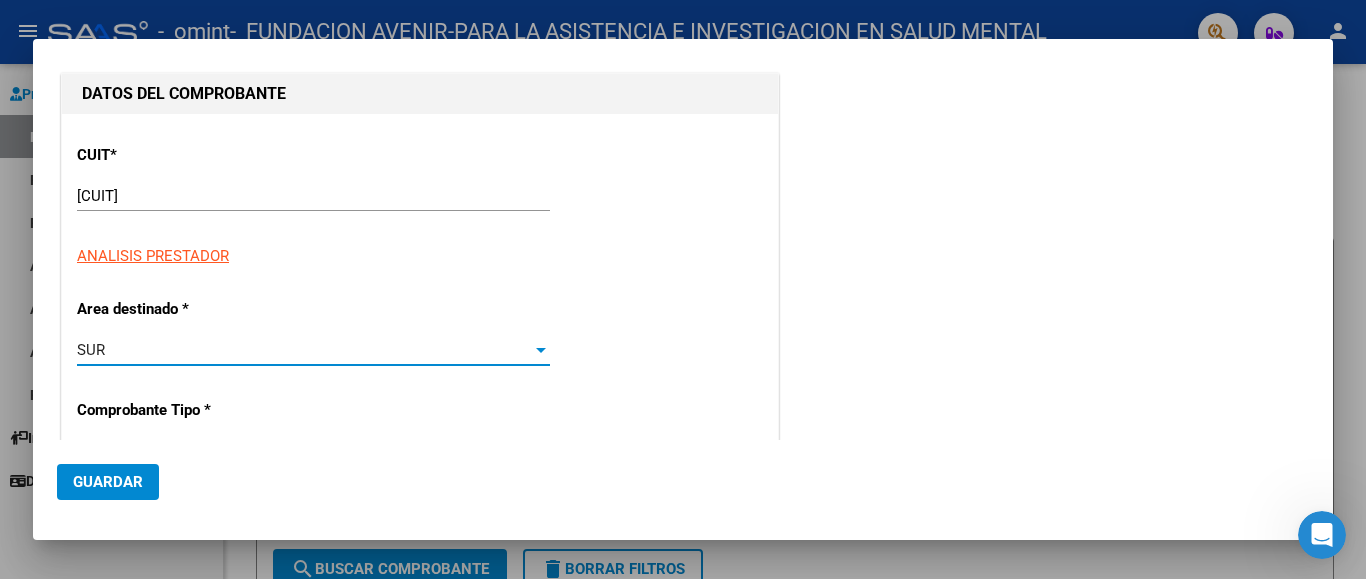 click on "SUR" at bounding box center (304, 350) 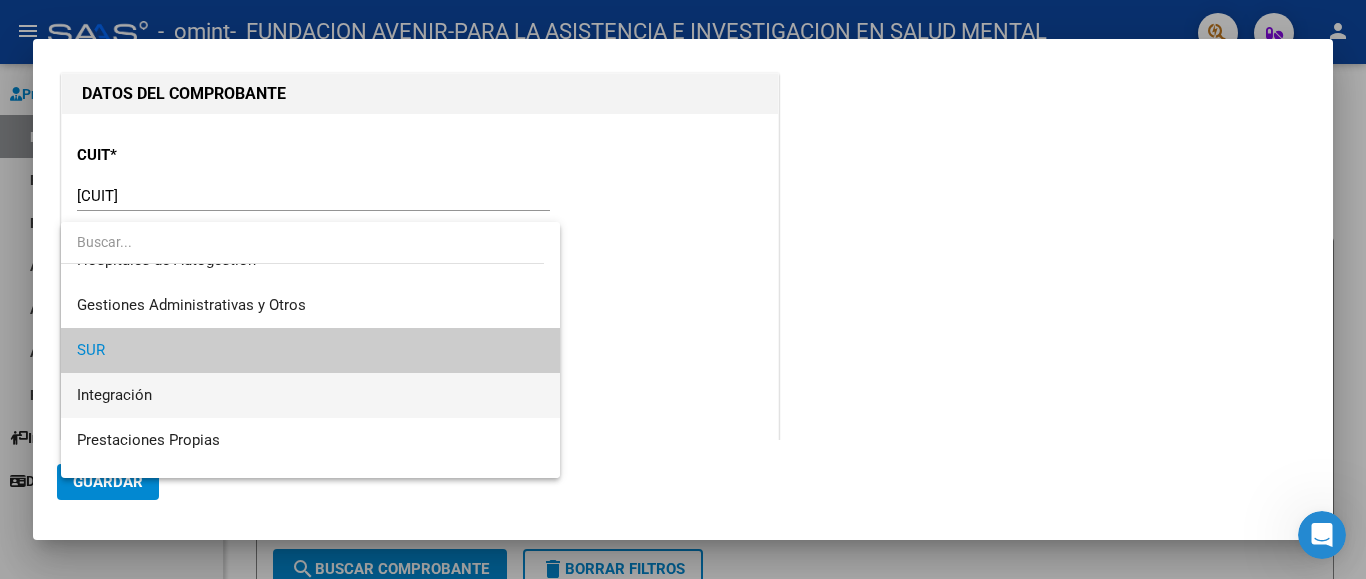 scroll, scrollTop: 149, scrollLeft: 0, axis: vertical 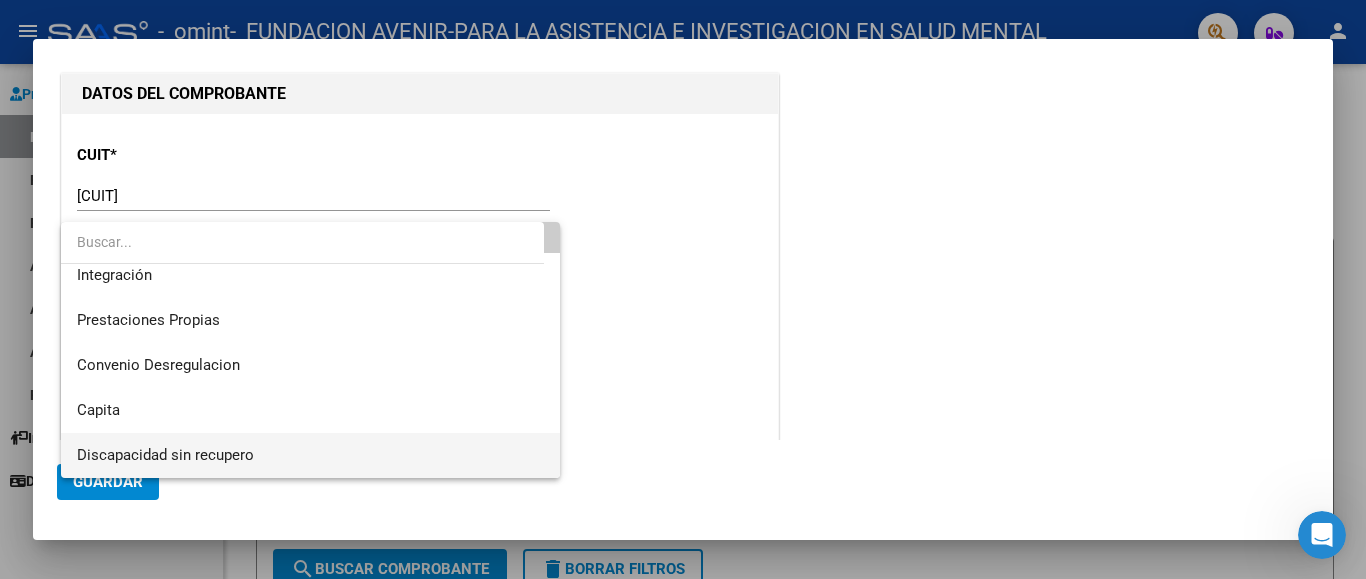 click on "Discapacidad sin recupero" at bounding box center (310, 455) 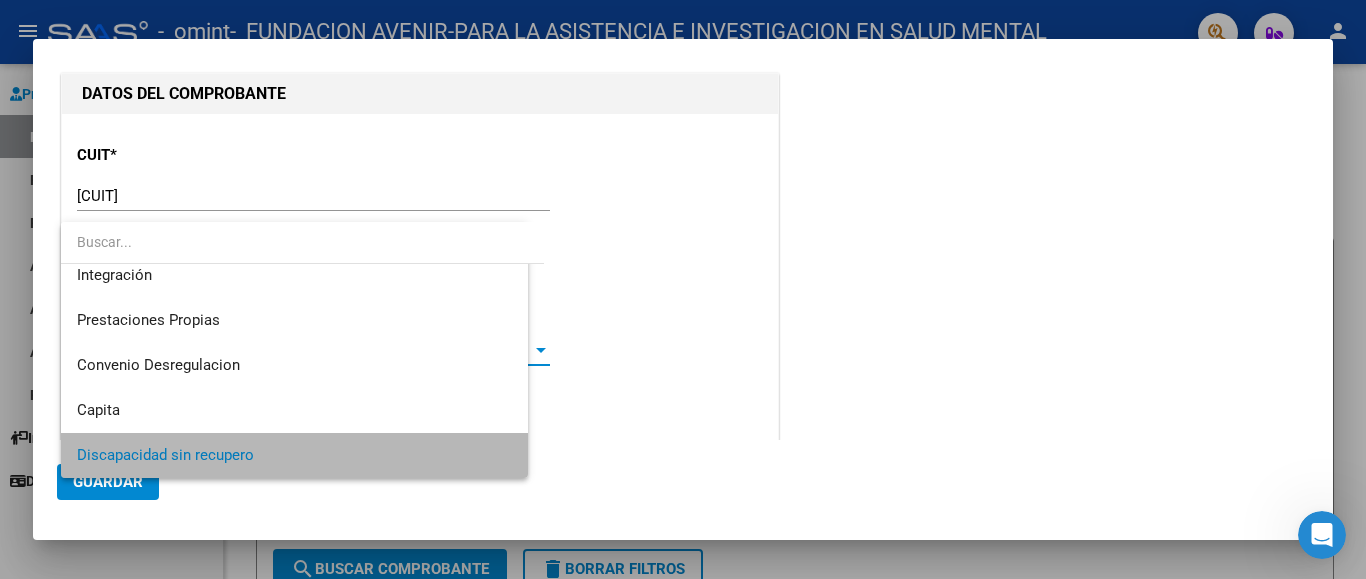 scroll, scrollTop: 146, scrollLeft: 0, axis: vertical 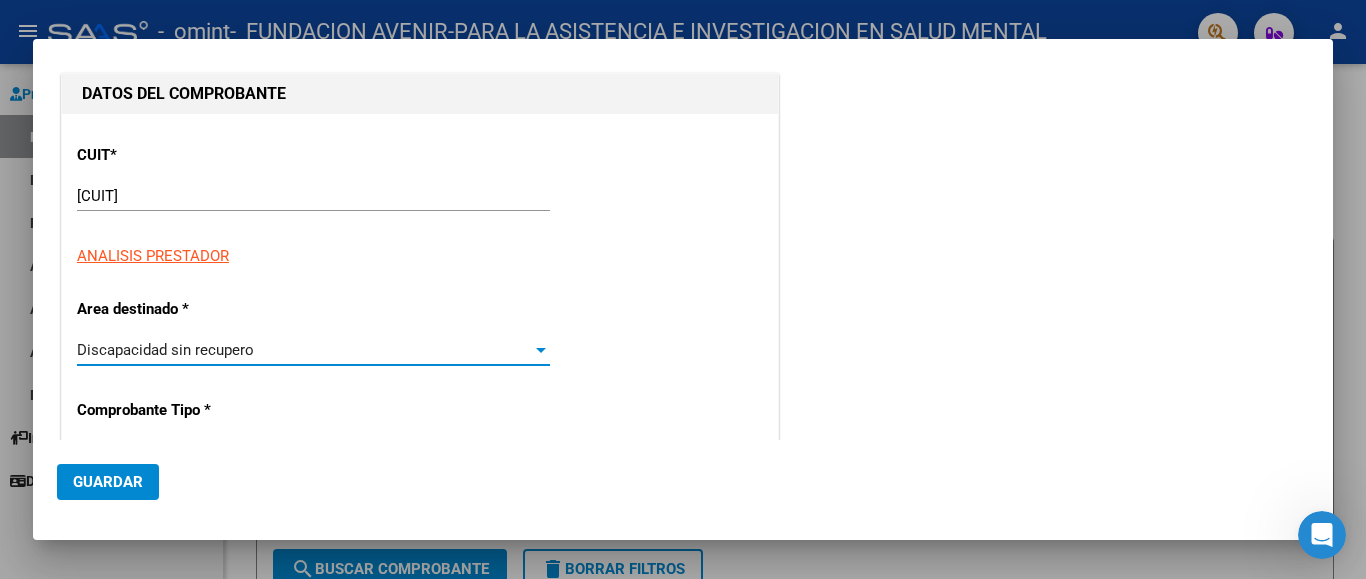 click on "Discapacidad sin recupero Seleccionar Area" at bounding box center (313, 350) 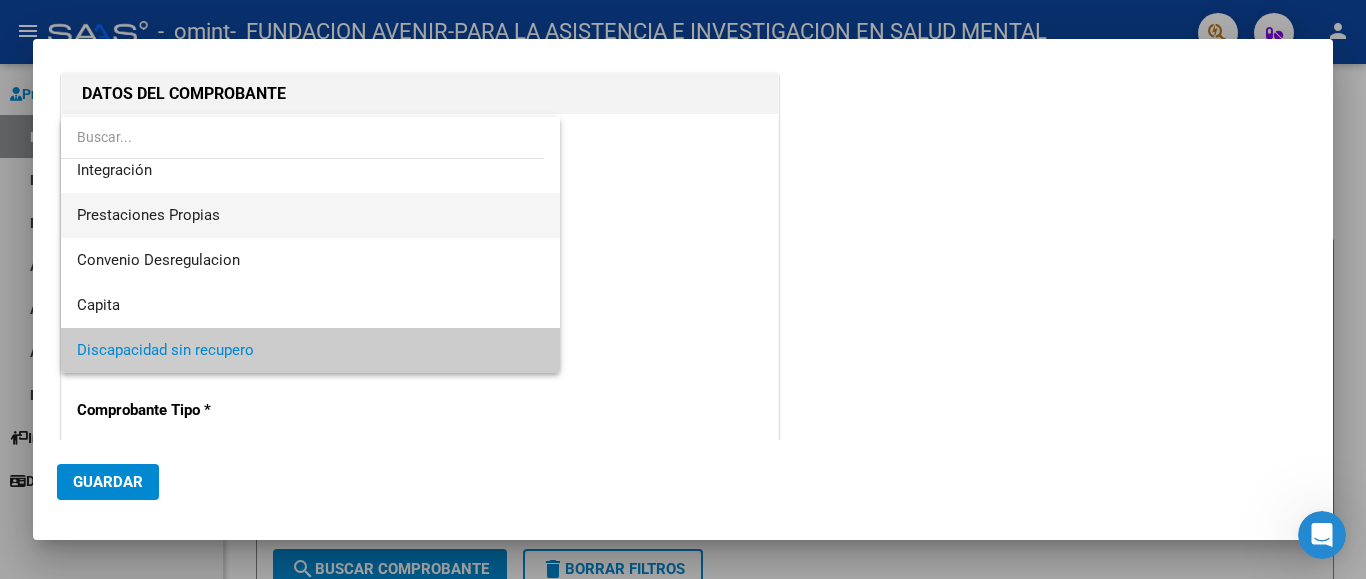 scroll, scrollTop: 0, scrollLeft: 0, axis: both 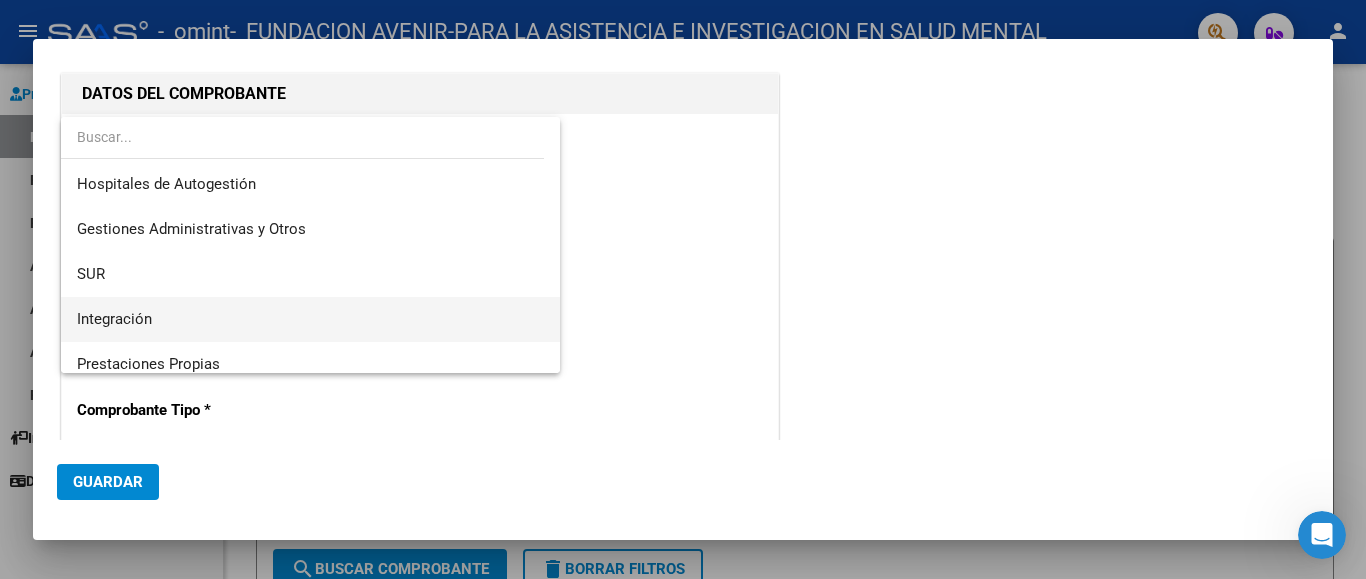click on "Integración" at bounding box center [310, 319] 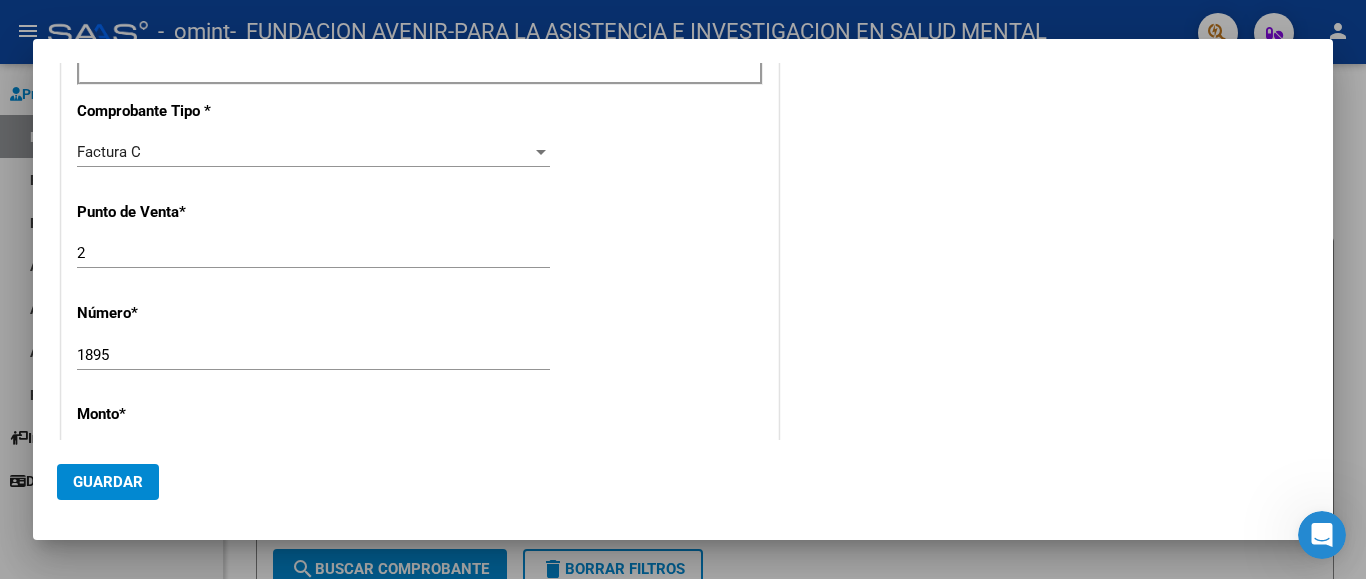 scroll, scrollTop: 1000, scrollLeft: 0, axis: vertical 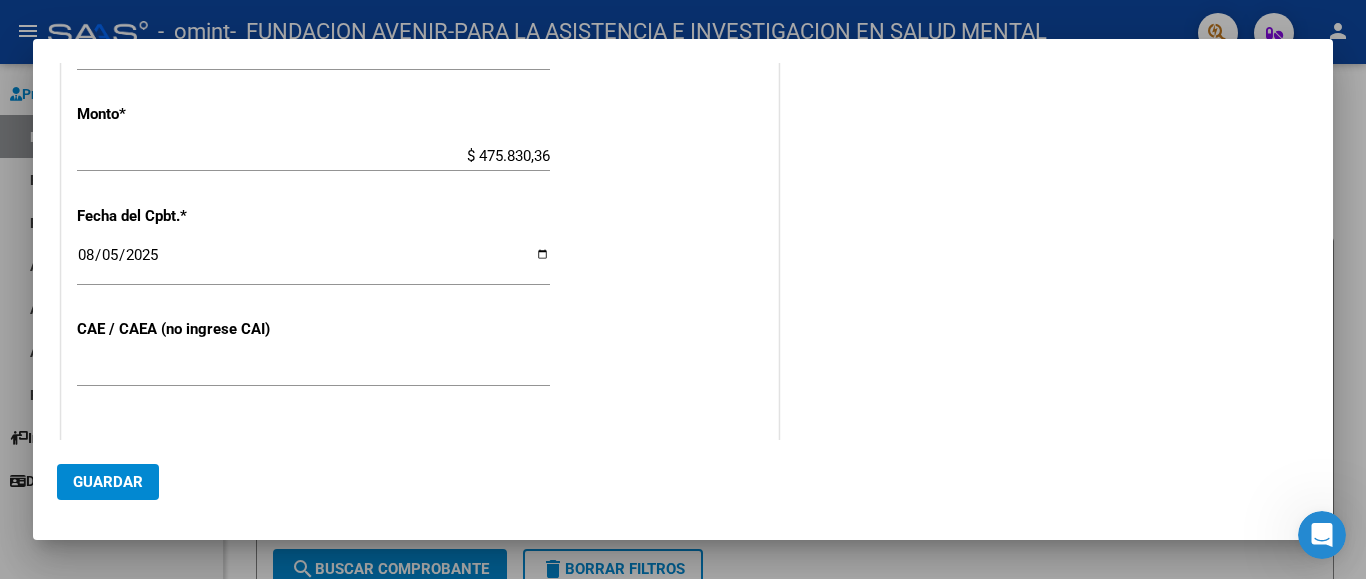 click on "$ 475.830,36" at bounding box center (313, 156) 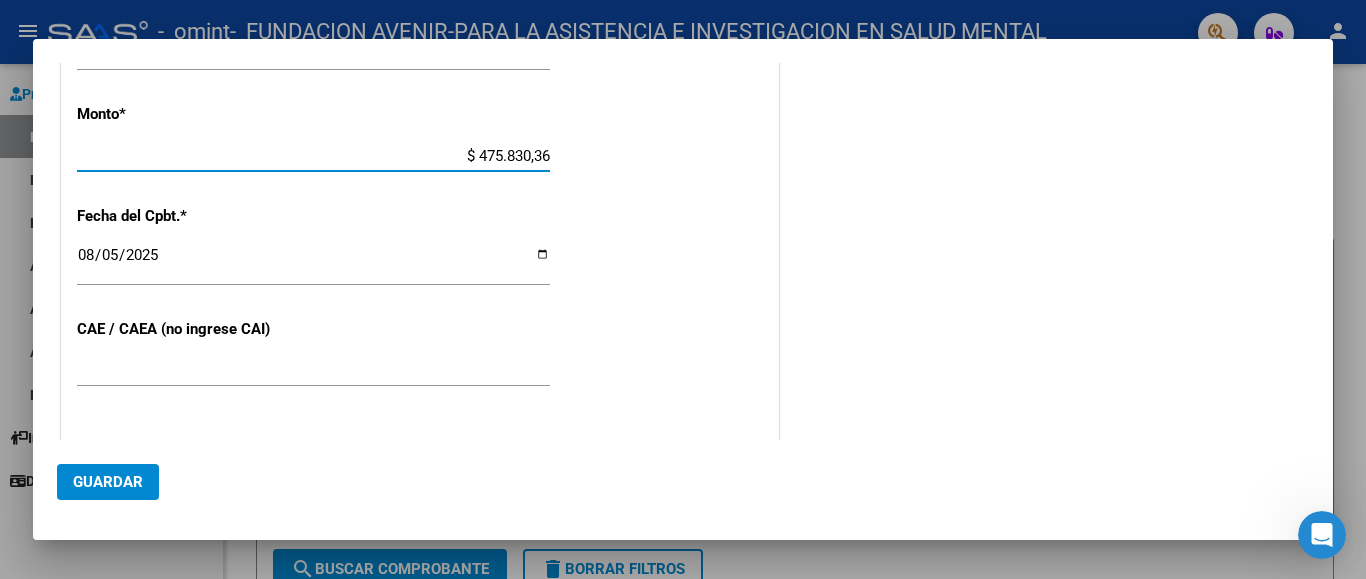 drag, startPoint x: 474, startPoint y: 158, endPoint x: 544, endPoint y: 157, distance: 70.00714 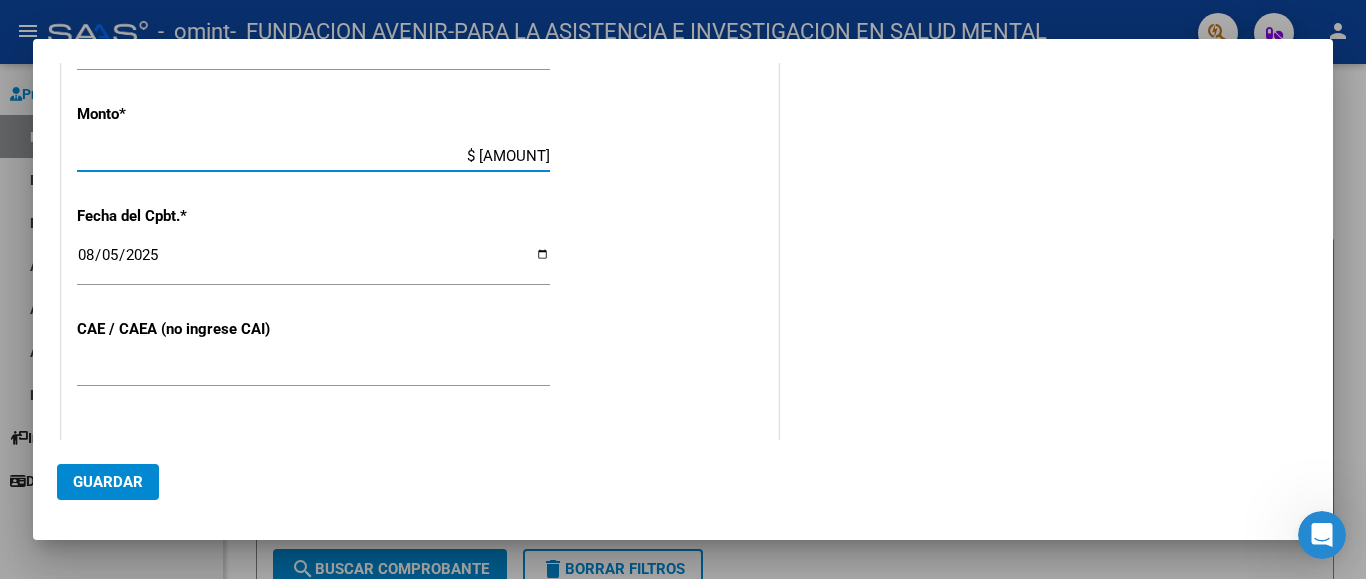 type on "$ 881.376,35" 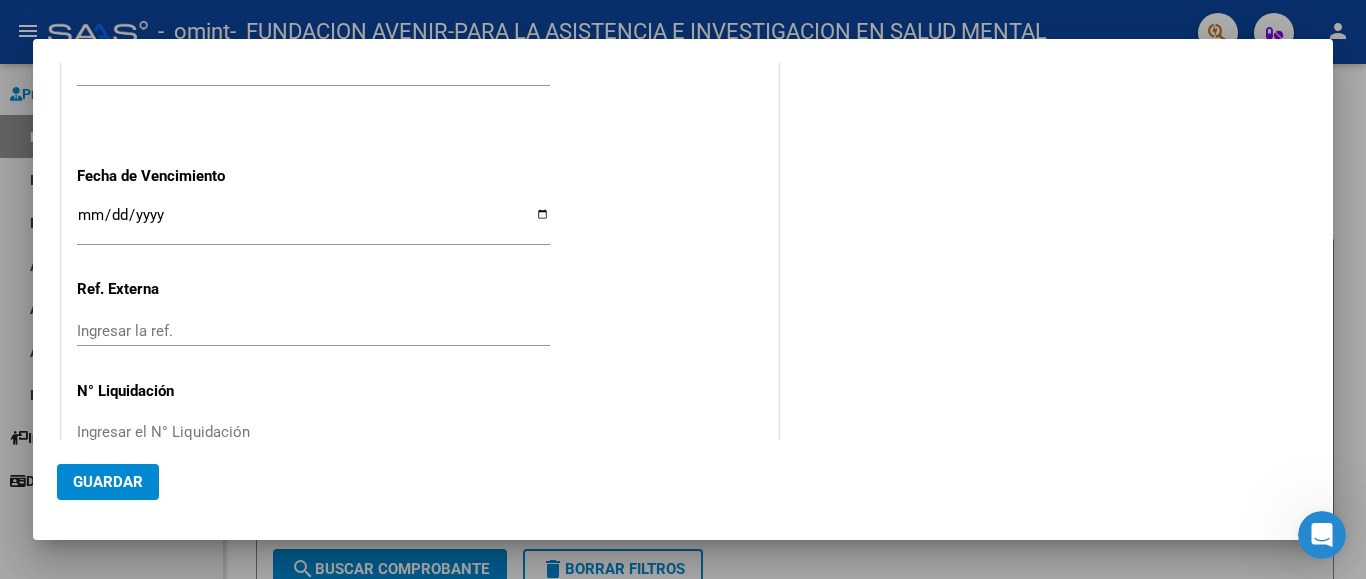 scroll, scrollTop: 1321, scrollLeft: 0, axis: vertical 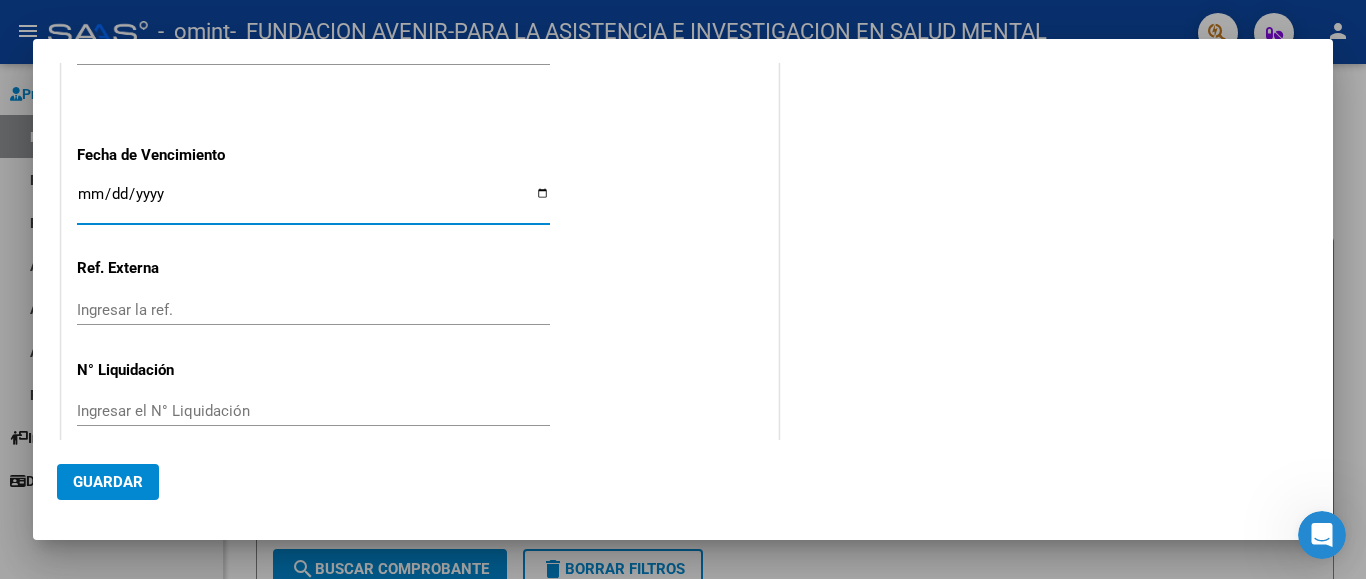 click on "Ingresar la fecha" at bounding box center [313, 202] 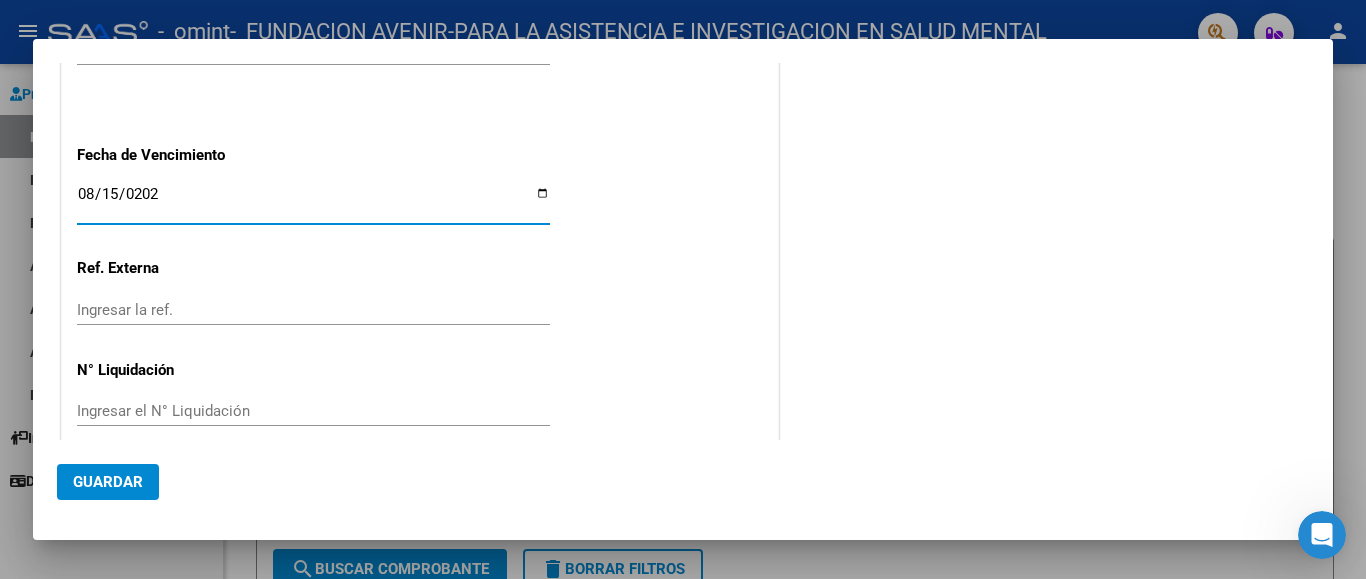 type on "2025-08-15" 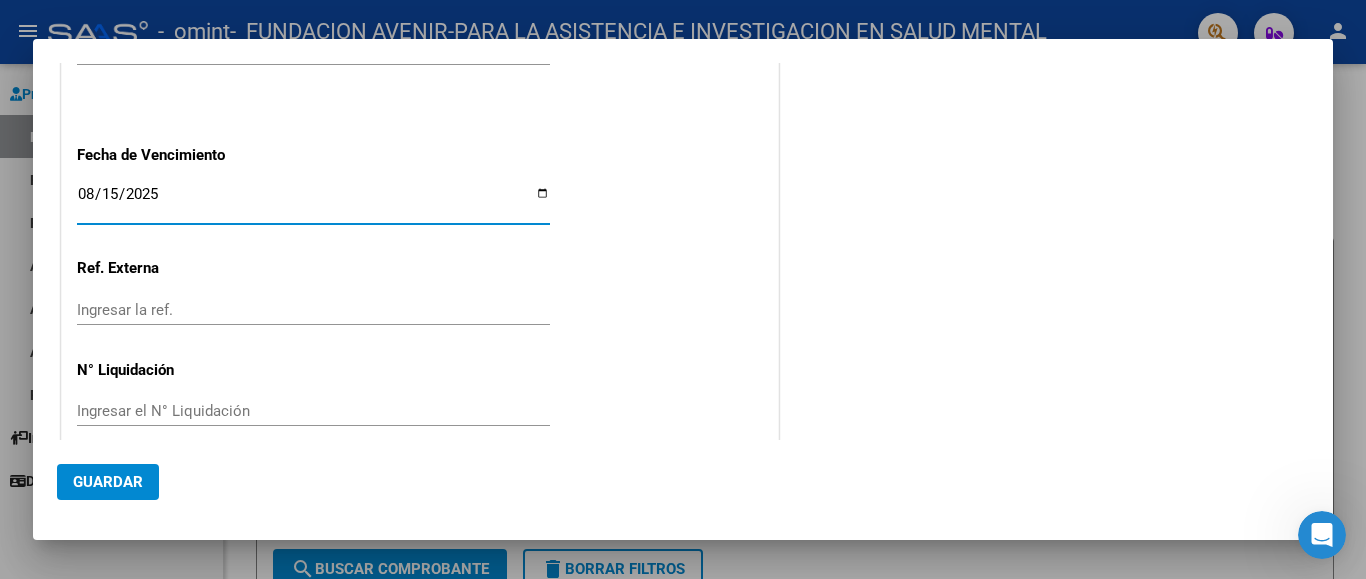 click on "Guardar" 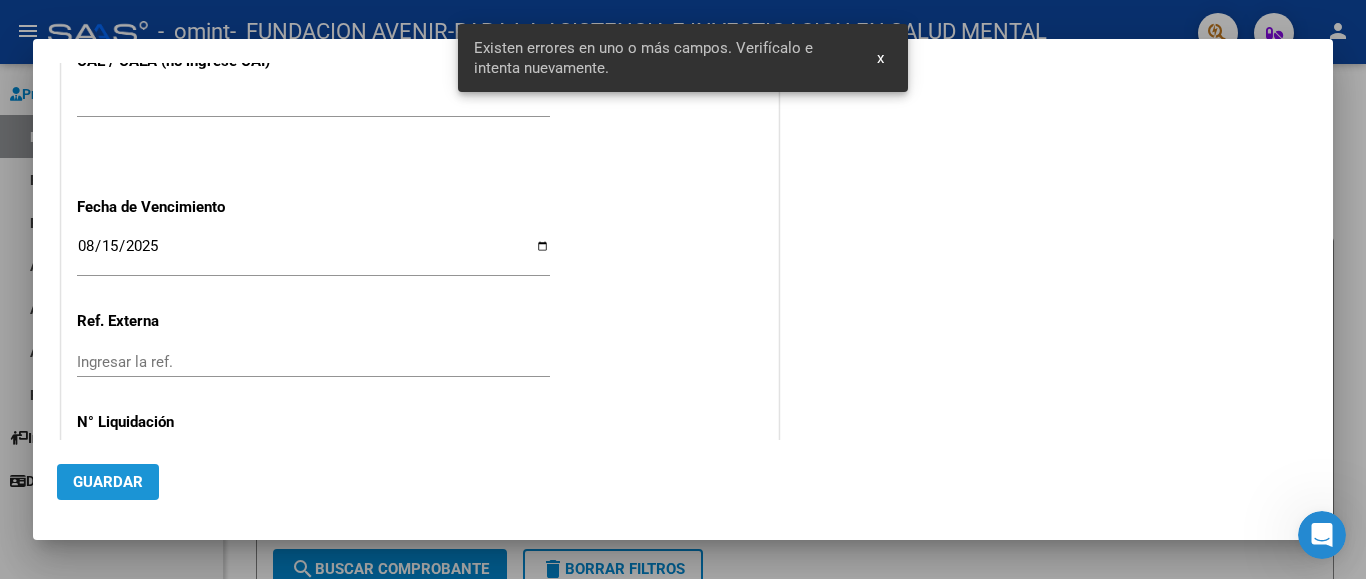 scroll, scrollTop: 471, scrollLeft: 0, axis: vertical 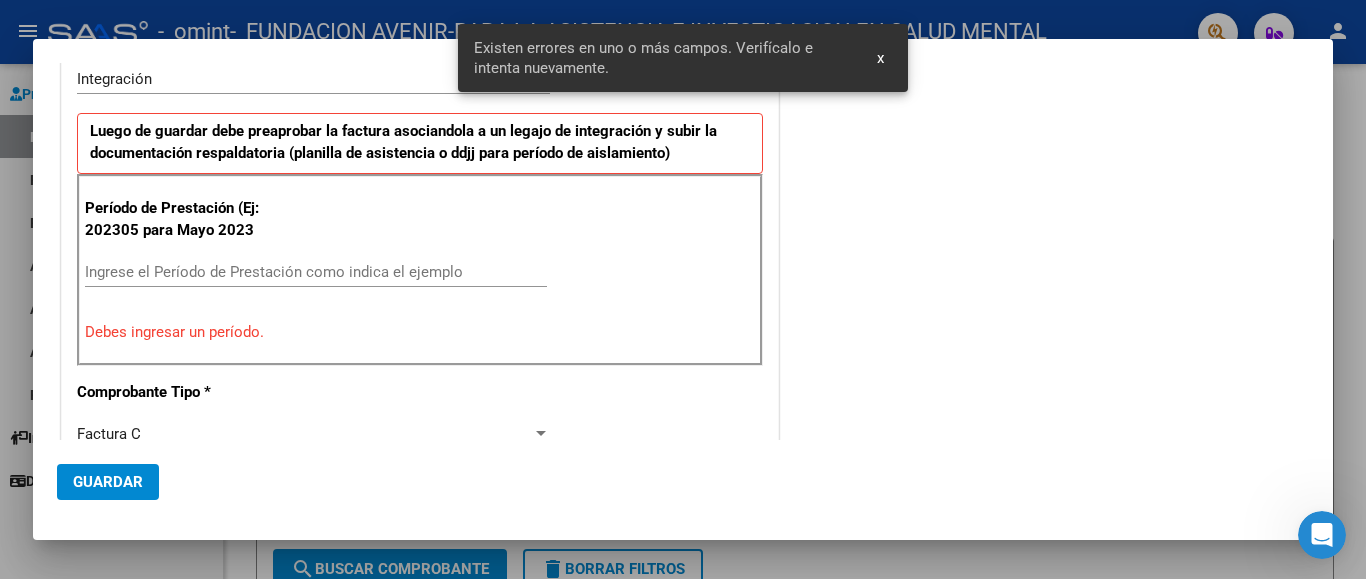 click on "x" at bounding box center (880, 58) 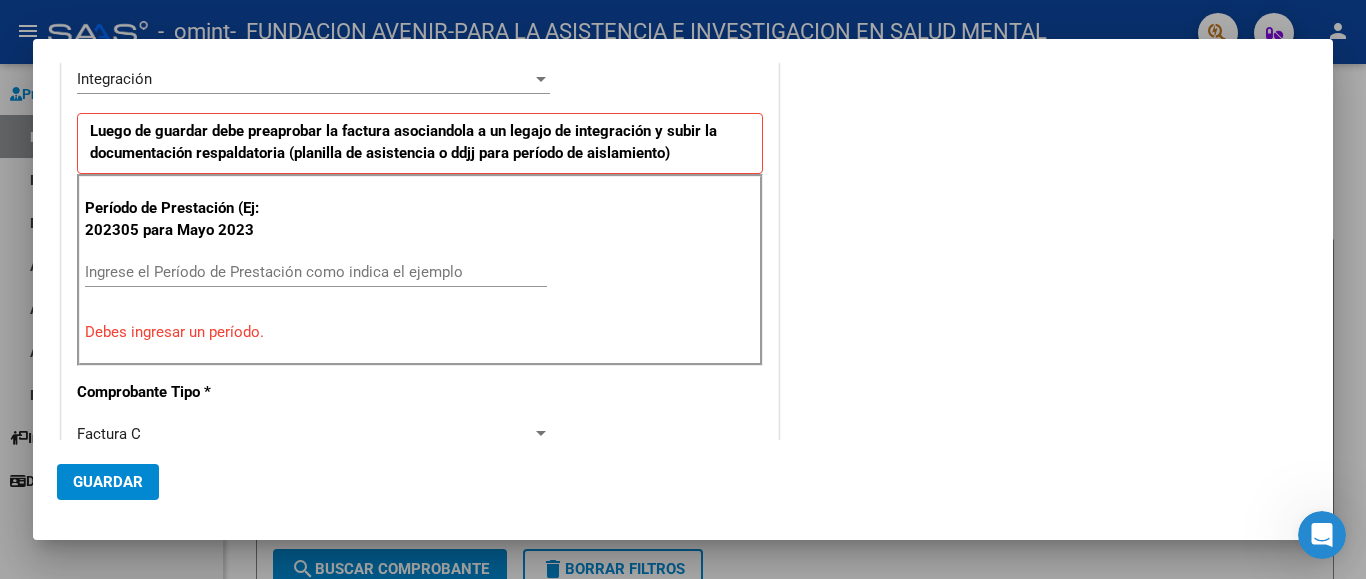 click on "Ingrese el Período de Prestación como indica el ejemplo" at bounding box center (316, 272) 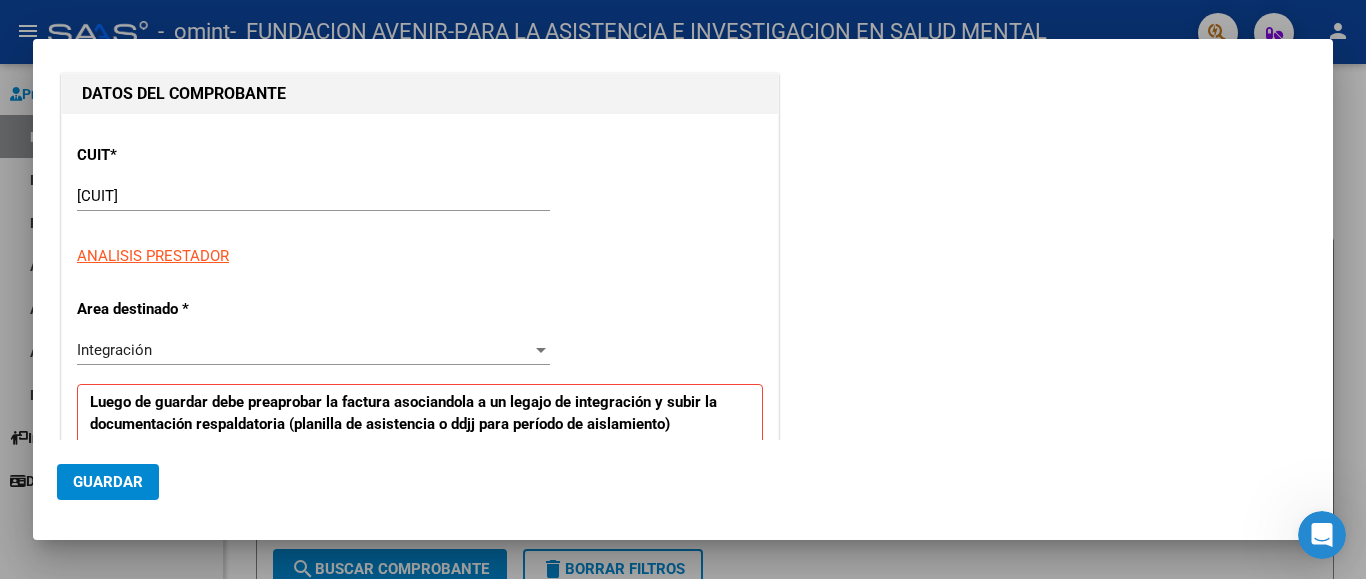 scroll, scrollTop: 500, scrollLeft: 0, axis: vertical 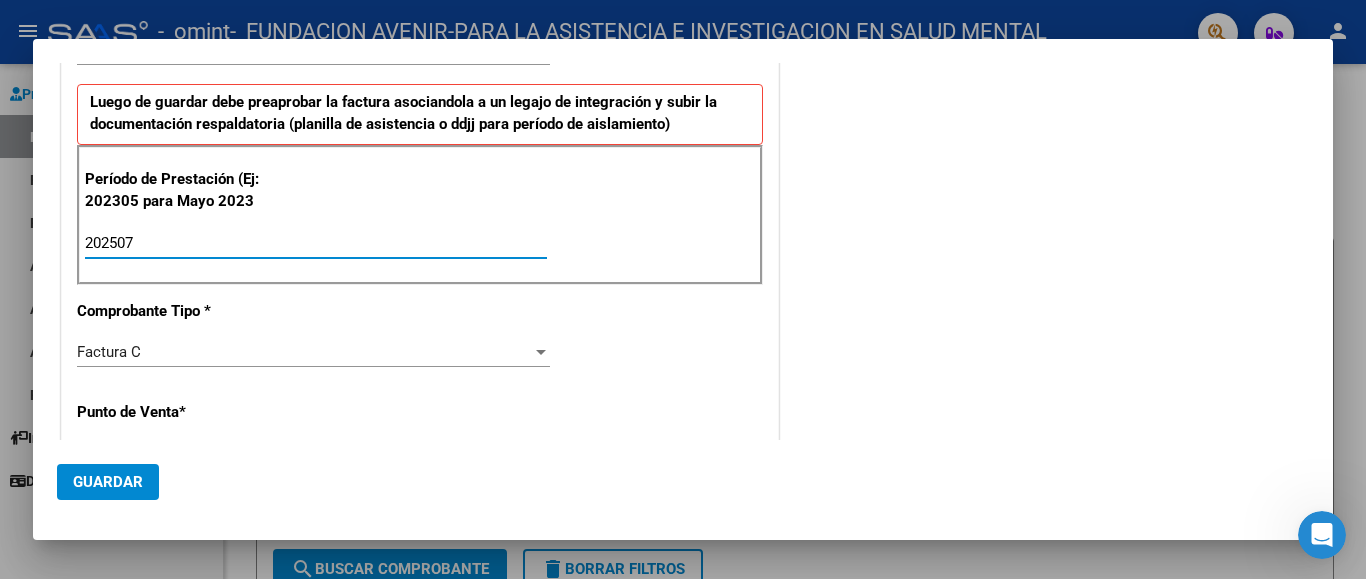 click on "202507" at bounding box center [316, 243] 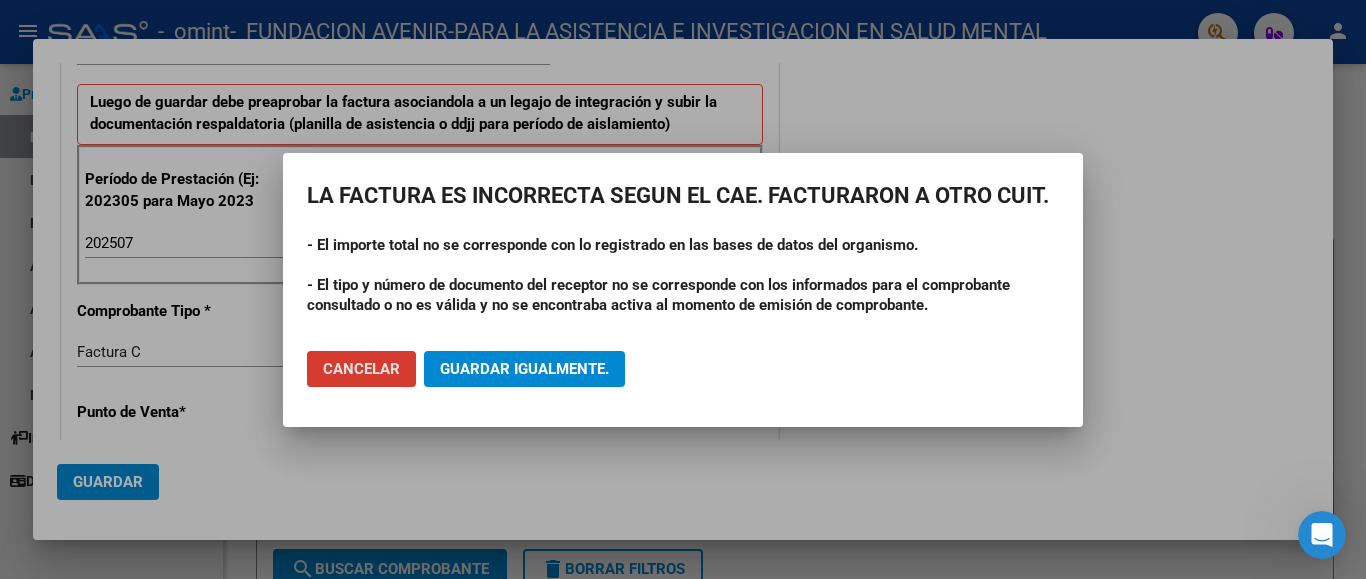 click on "Cancelar" 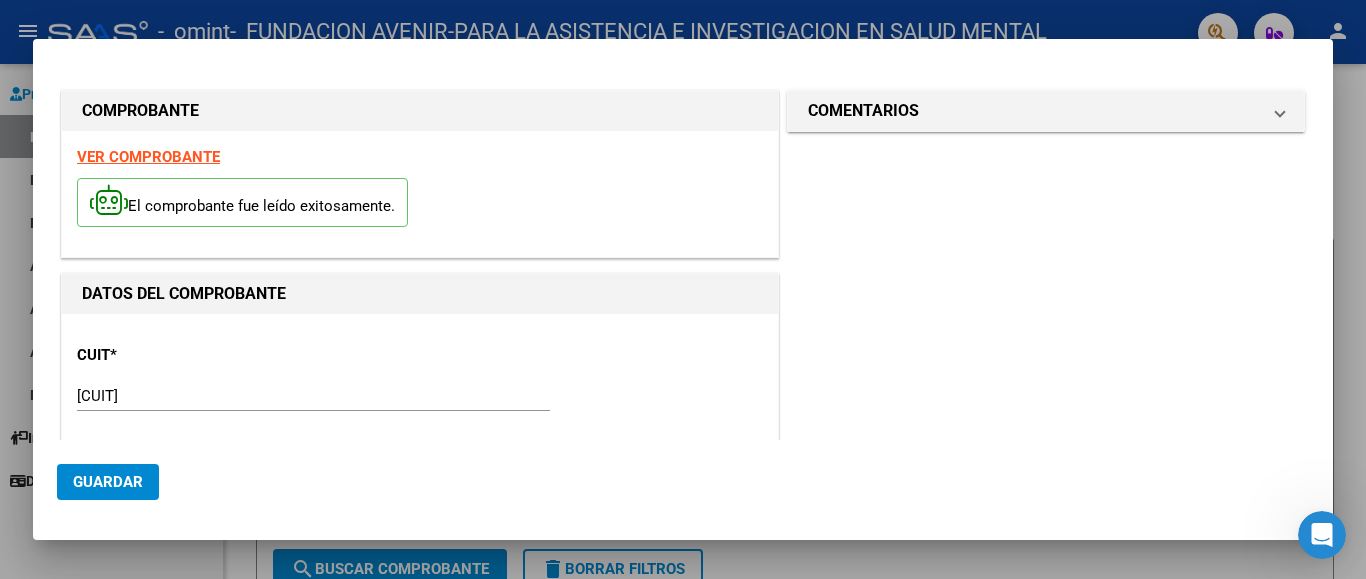 scroll, scrollTop: 200, scrollLeft: 0, axis: vertical 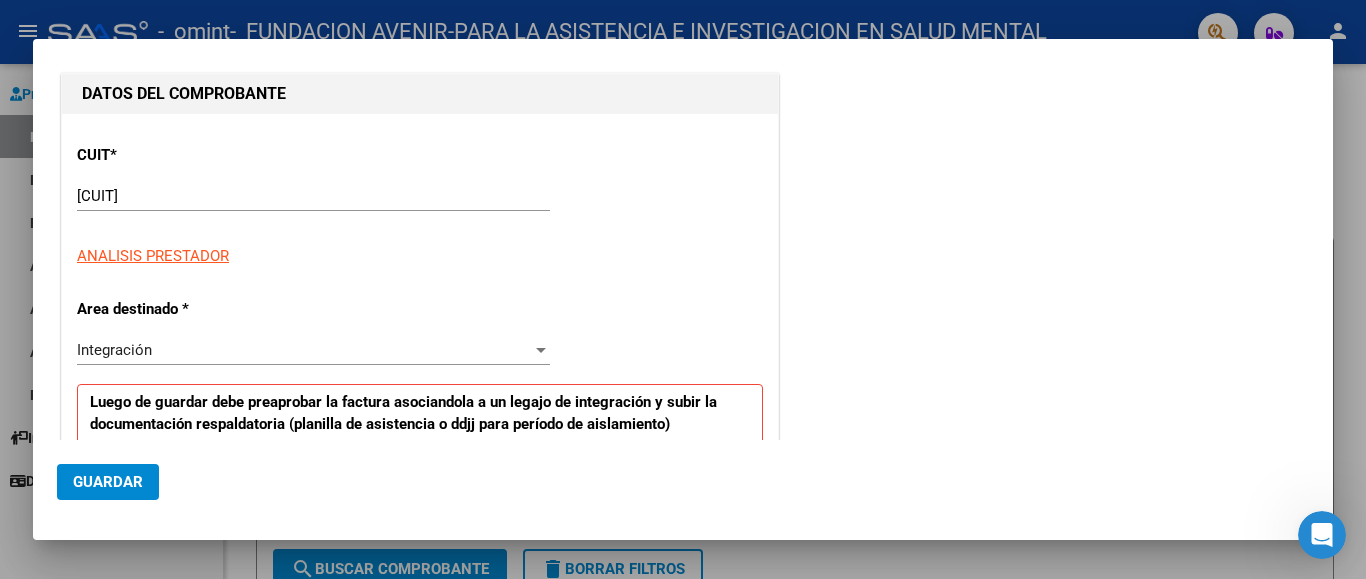 click on "[CUIT]" at bounding box center [313, 196] 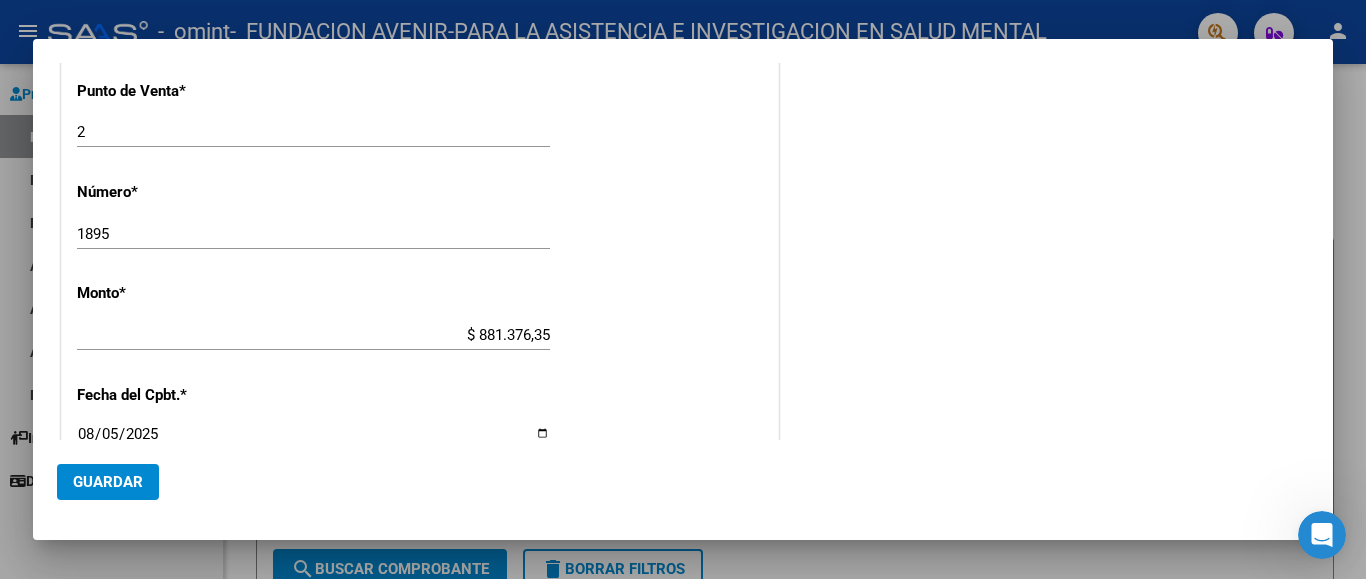 scroll, scrollTop: 421, scrollLeft: 0, axis: vertical 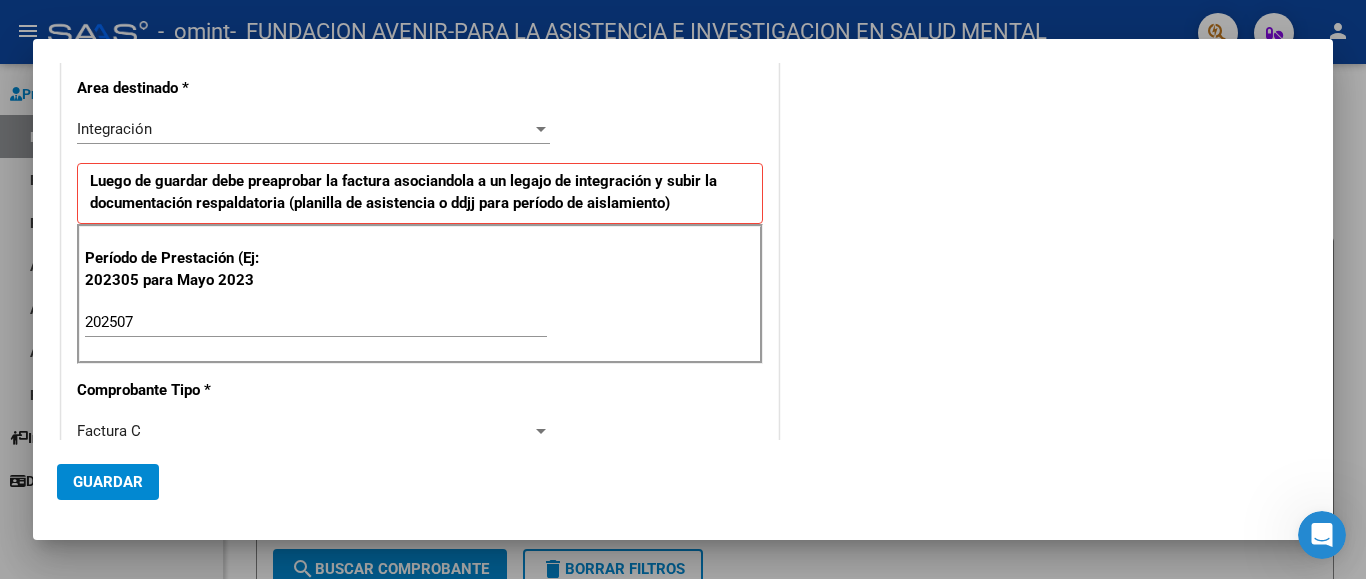 click on "202507 Ingrese el Período de Prestación como indica el ejemplo" at bounding box center [316, 322] 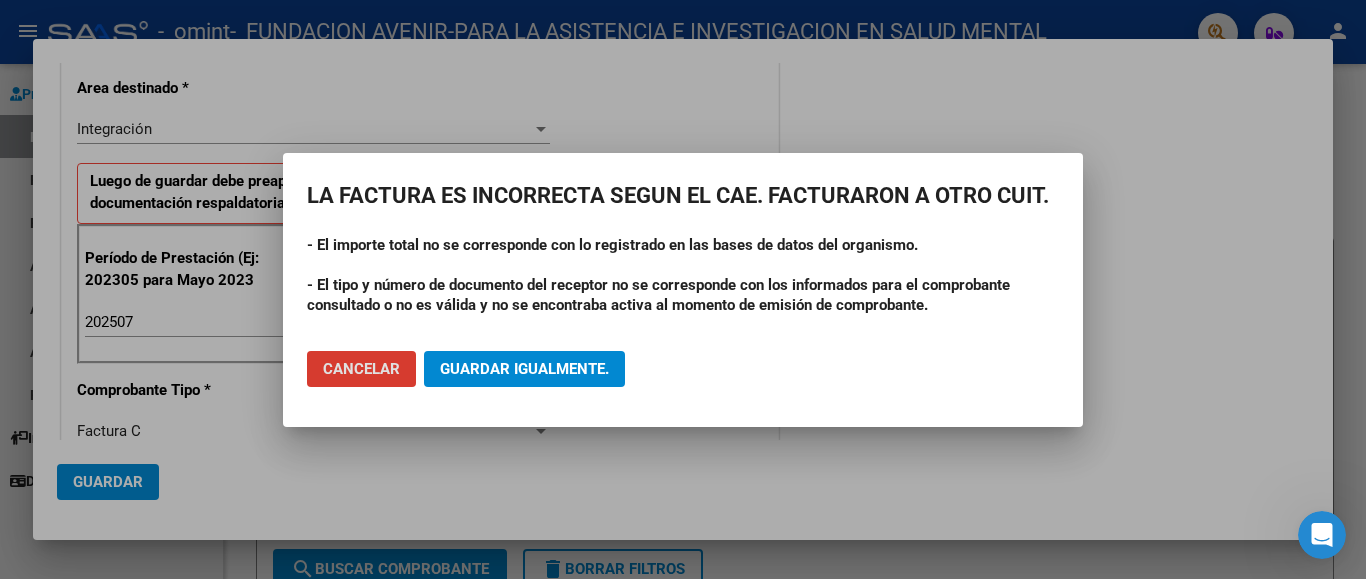click on "Cancelar" 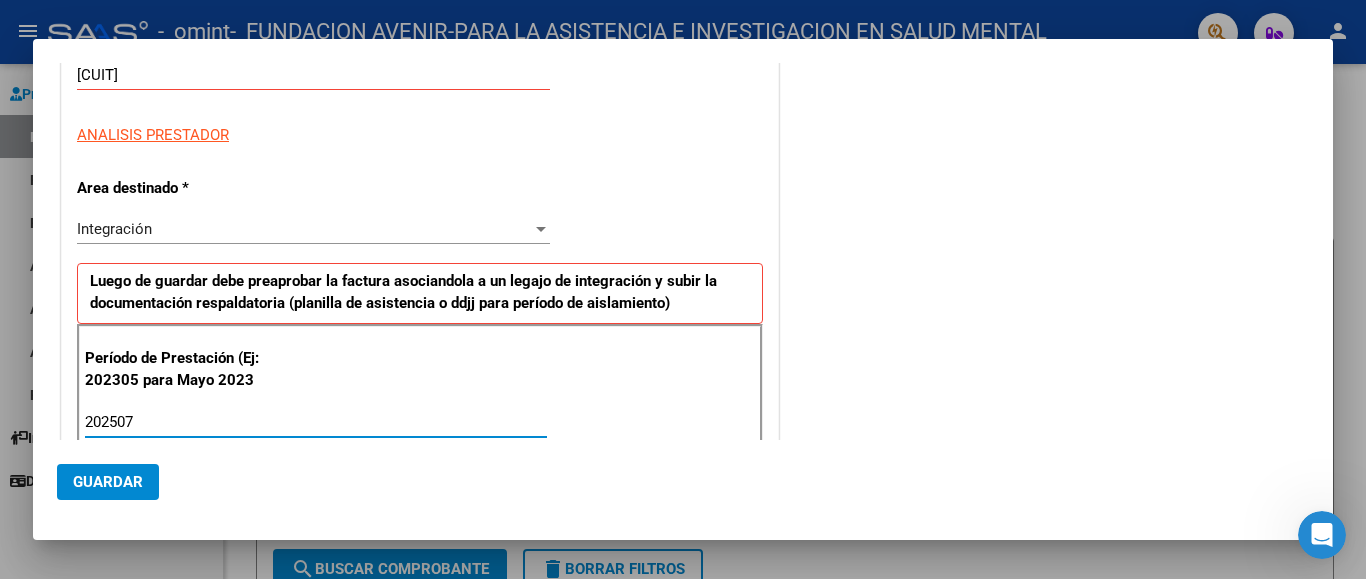 scroll, scrollTop: 0, scrollLeft: 0, axis: both 